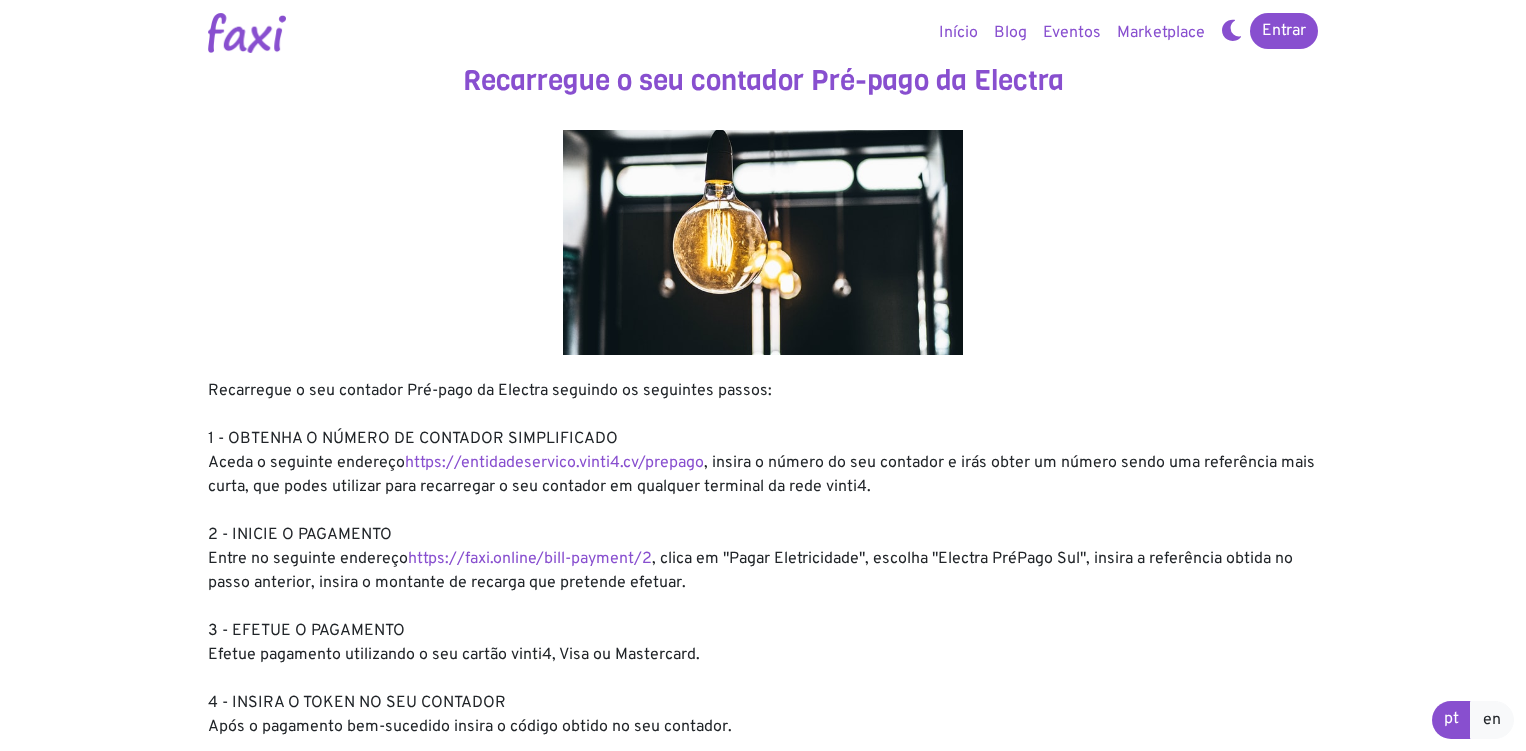 scroll, scrollTop: 0, scrollLeft: 0, axis: both 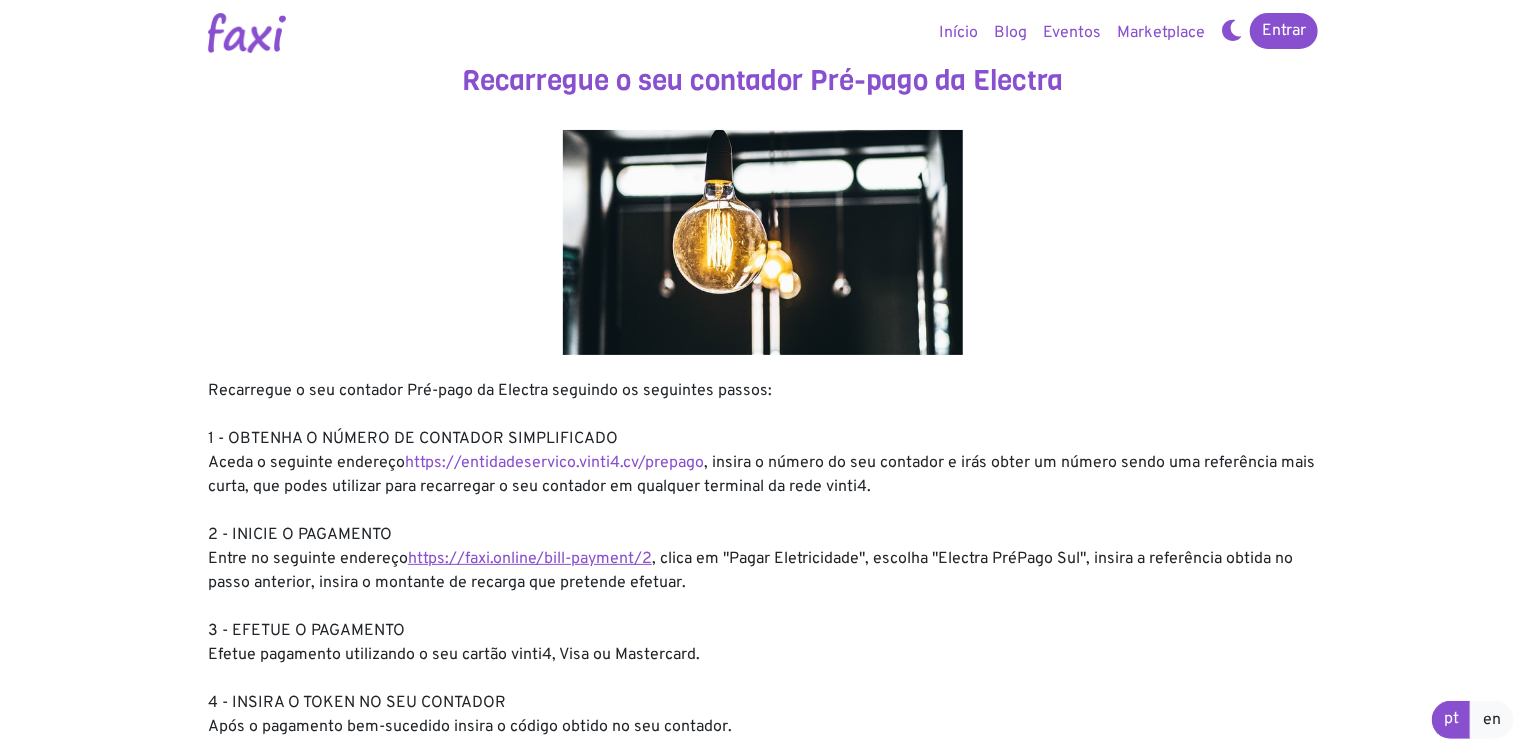 click on "https://faxi.online/bill-payment/2" at bounding box center [530, 559] 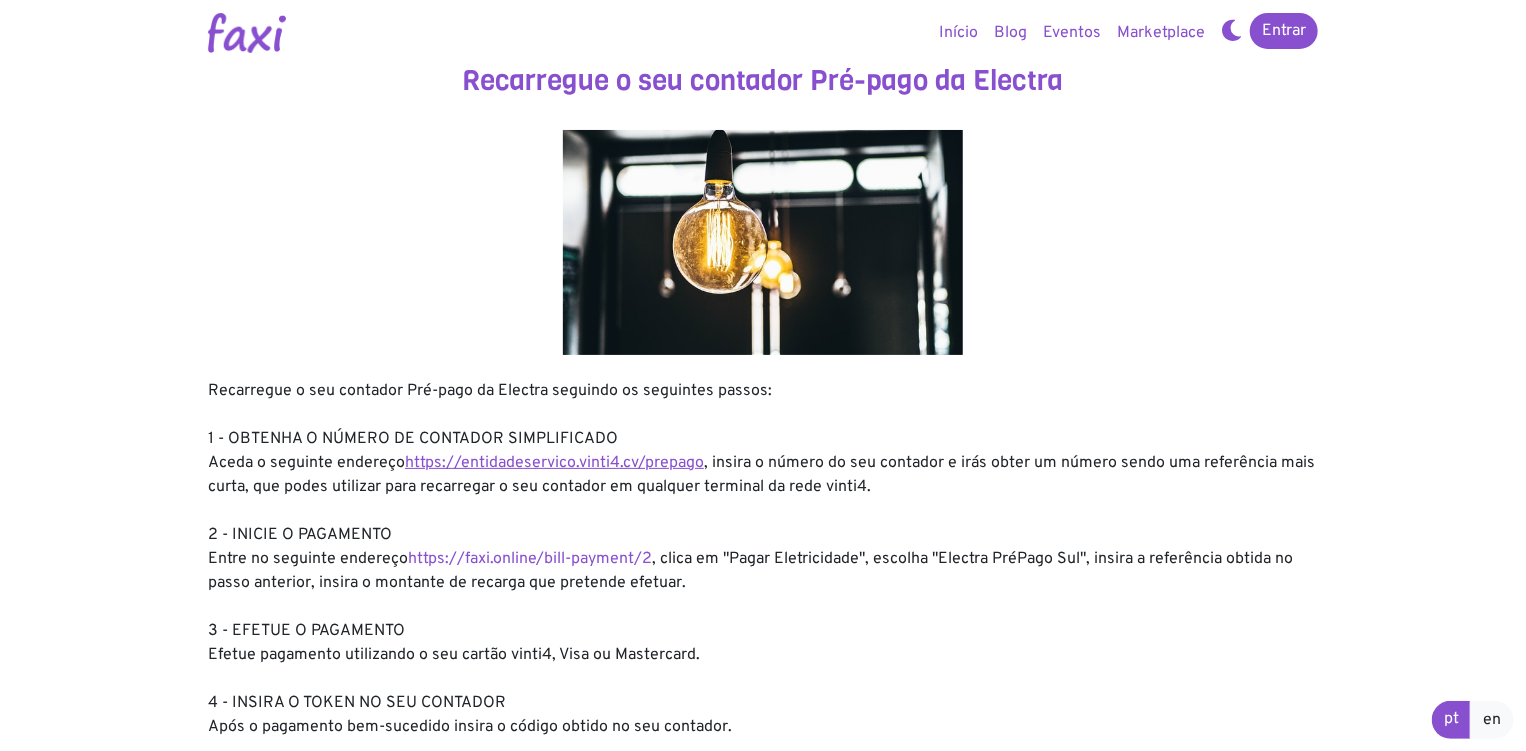 click on "https://entidadeservico.vinti4.cv/prepago" at bounding box center (554, 463) 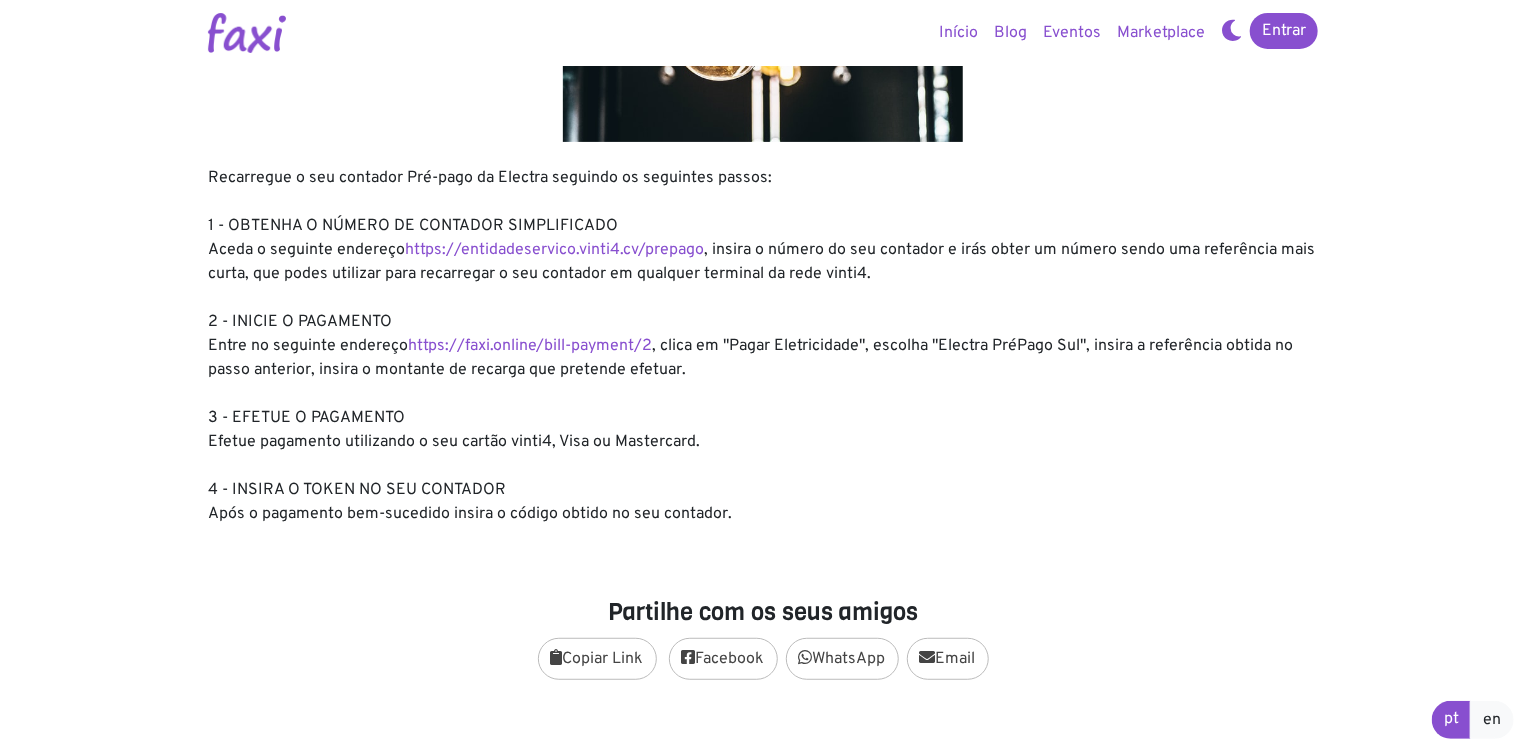 scroll, scrollTop: 300, scrollLeft: 0, axis: vertical 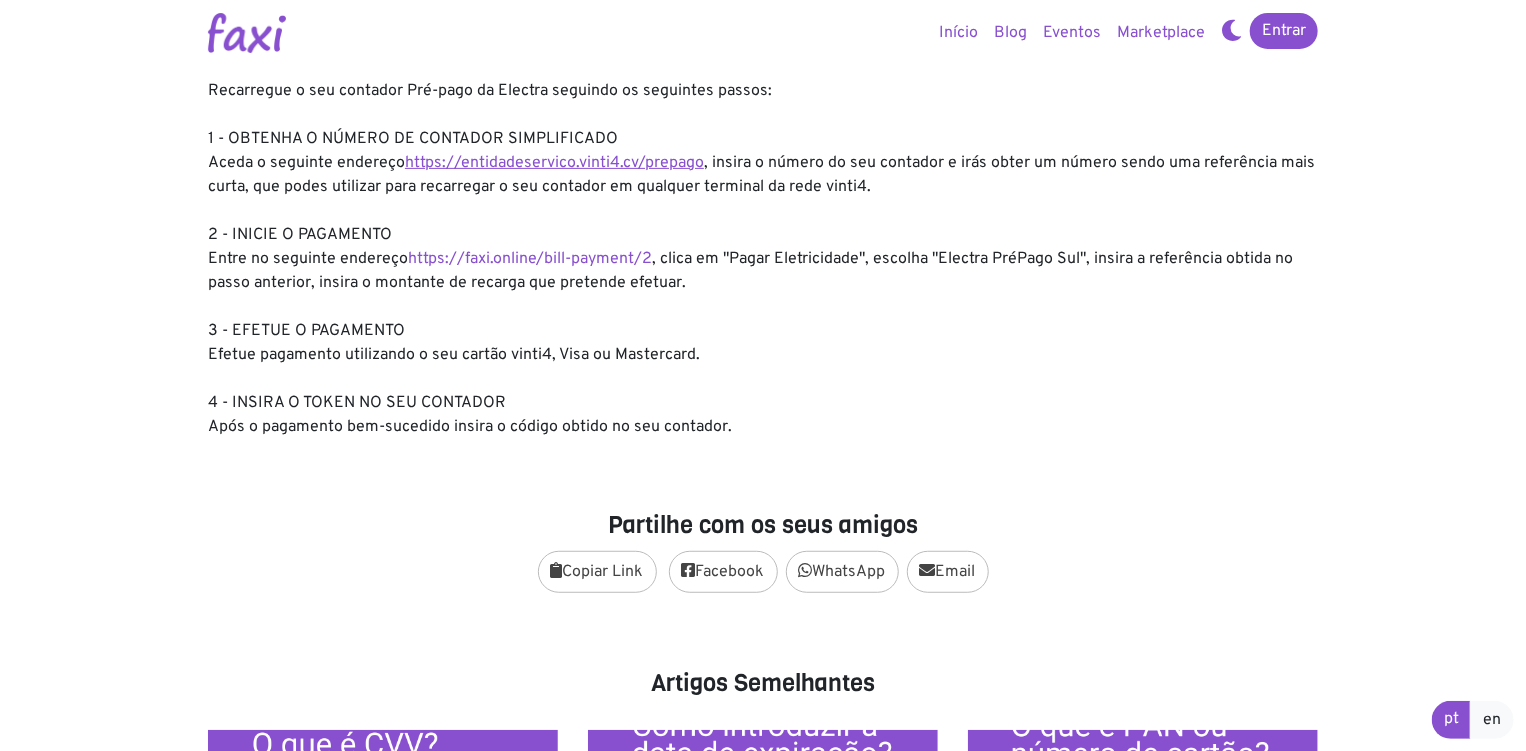 click on "https://entidadeservico.vinti4.cv/prepago" at bounding box center (554, 163) 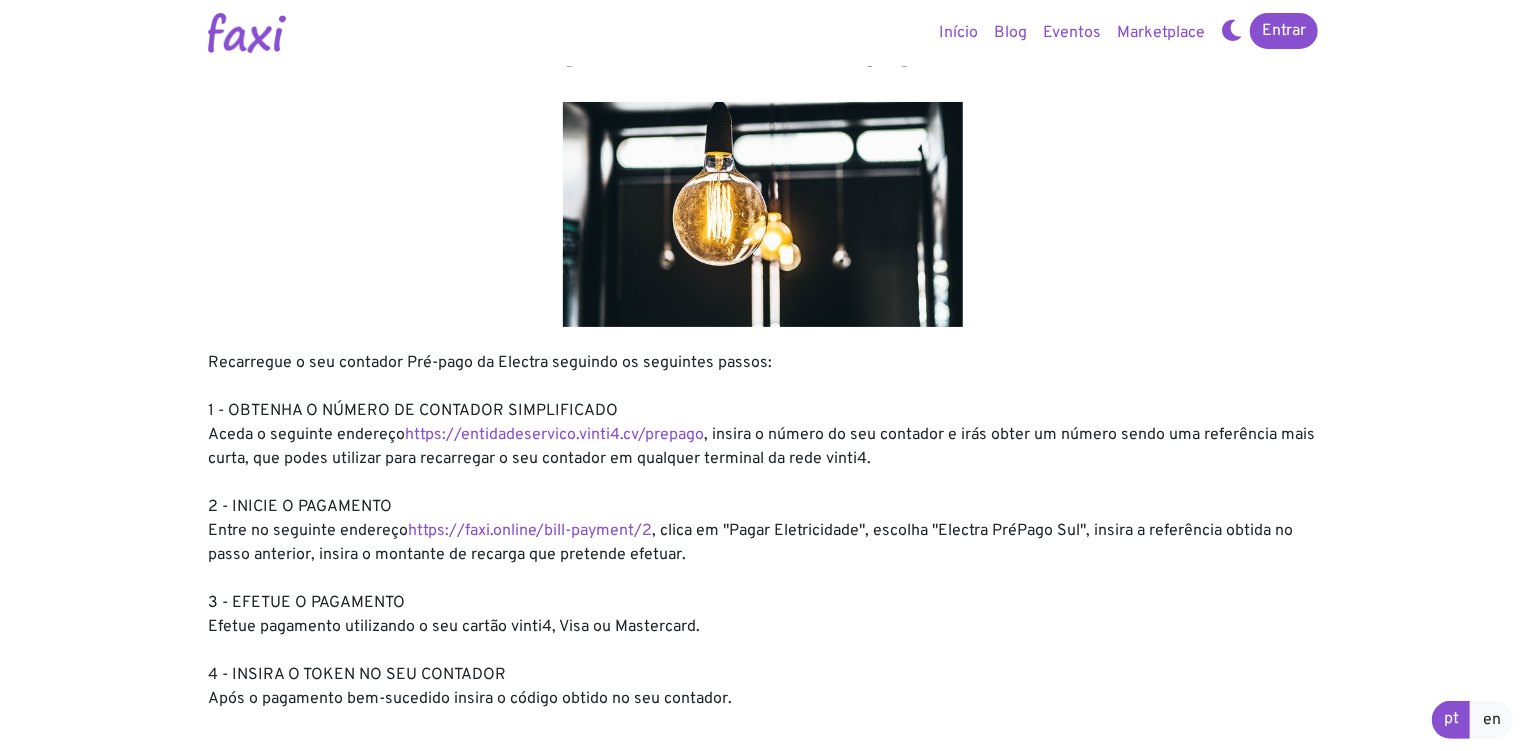scroll, scrollTop: 0, scrollLeft: 0, axis: both 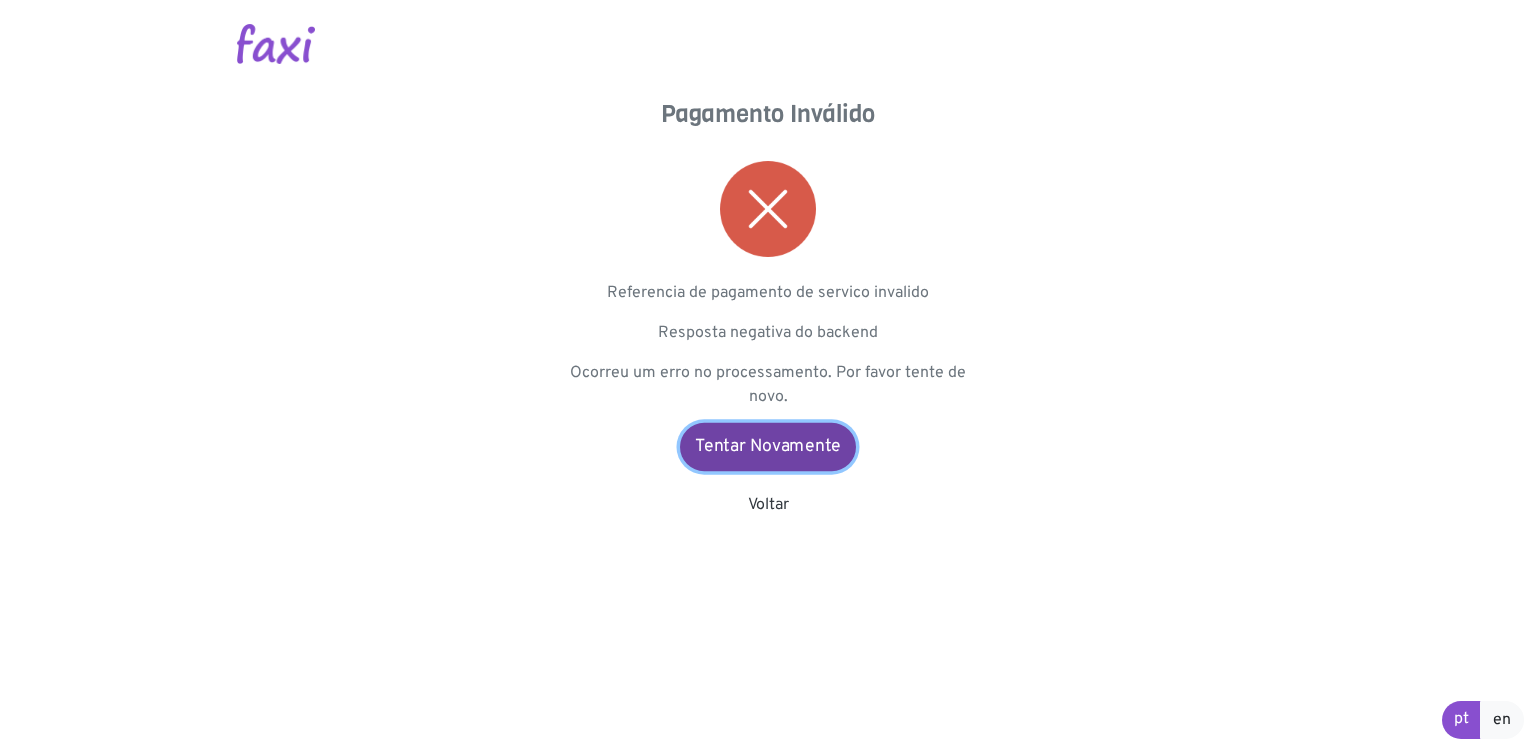 click on "Tentar Novamente" at bounding box center [768, 447] 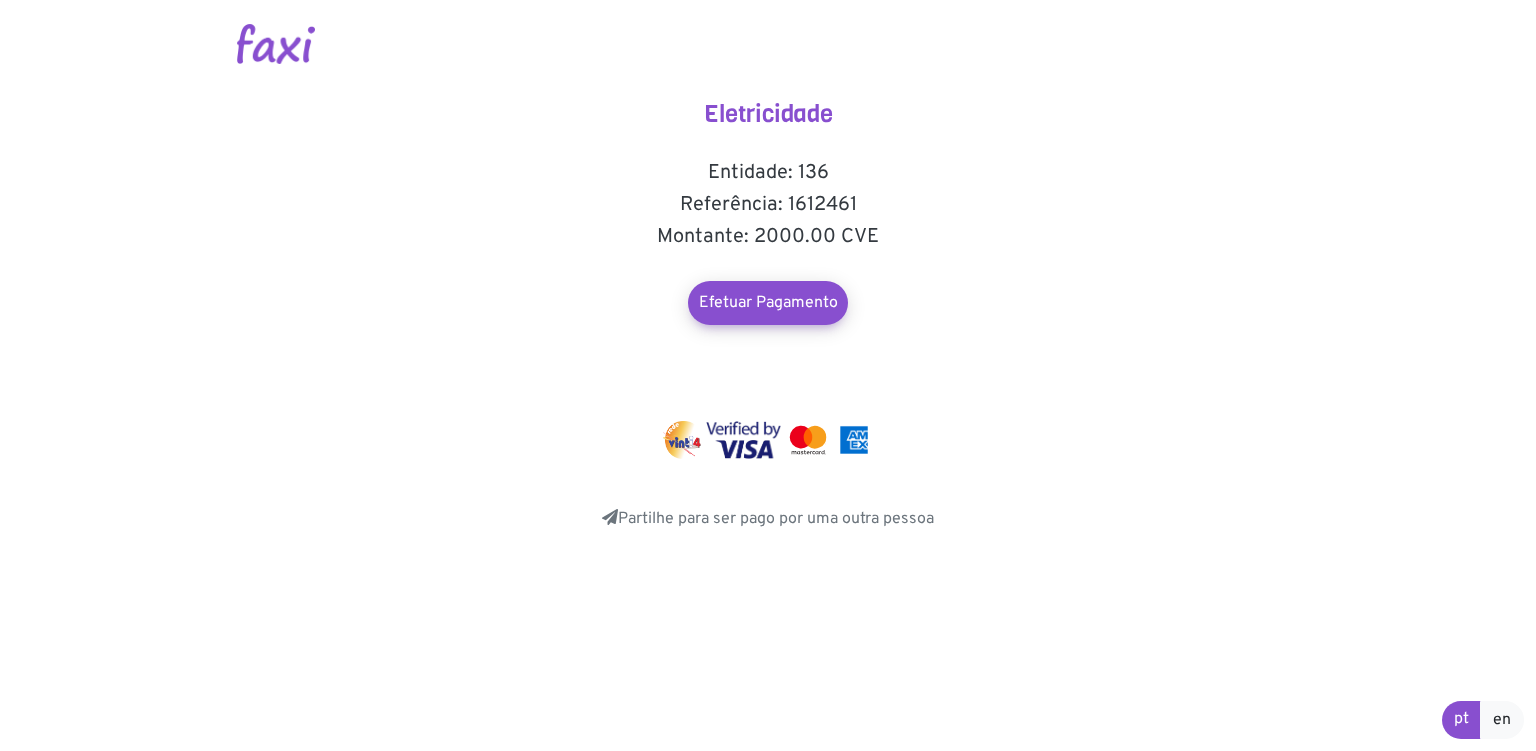 scroll, scrollTop: 0, scrollLeft: 0, axis: both 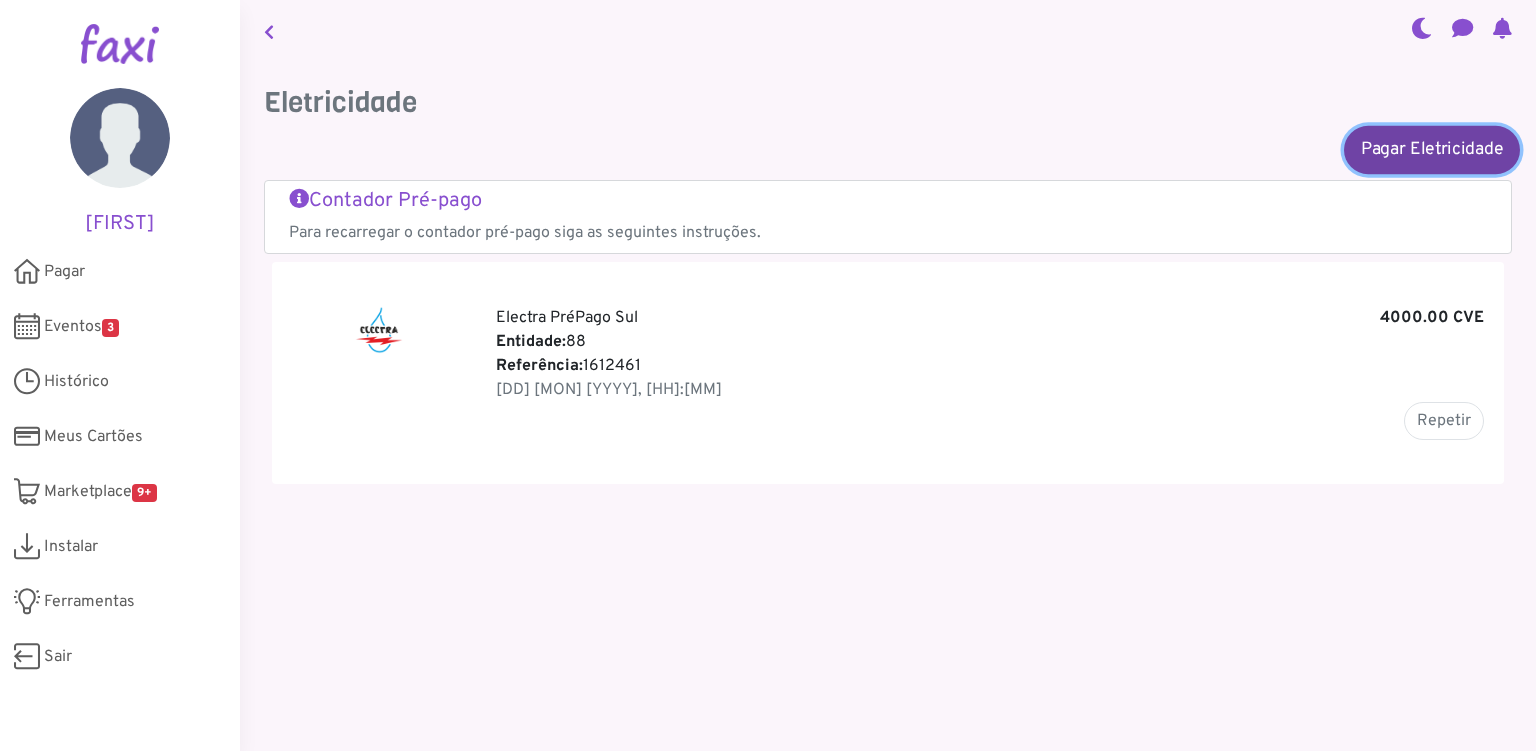 click on "Pagar
Eletricidade" at bounding box center (1432, 149) 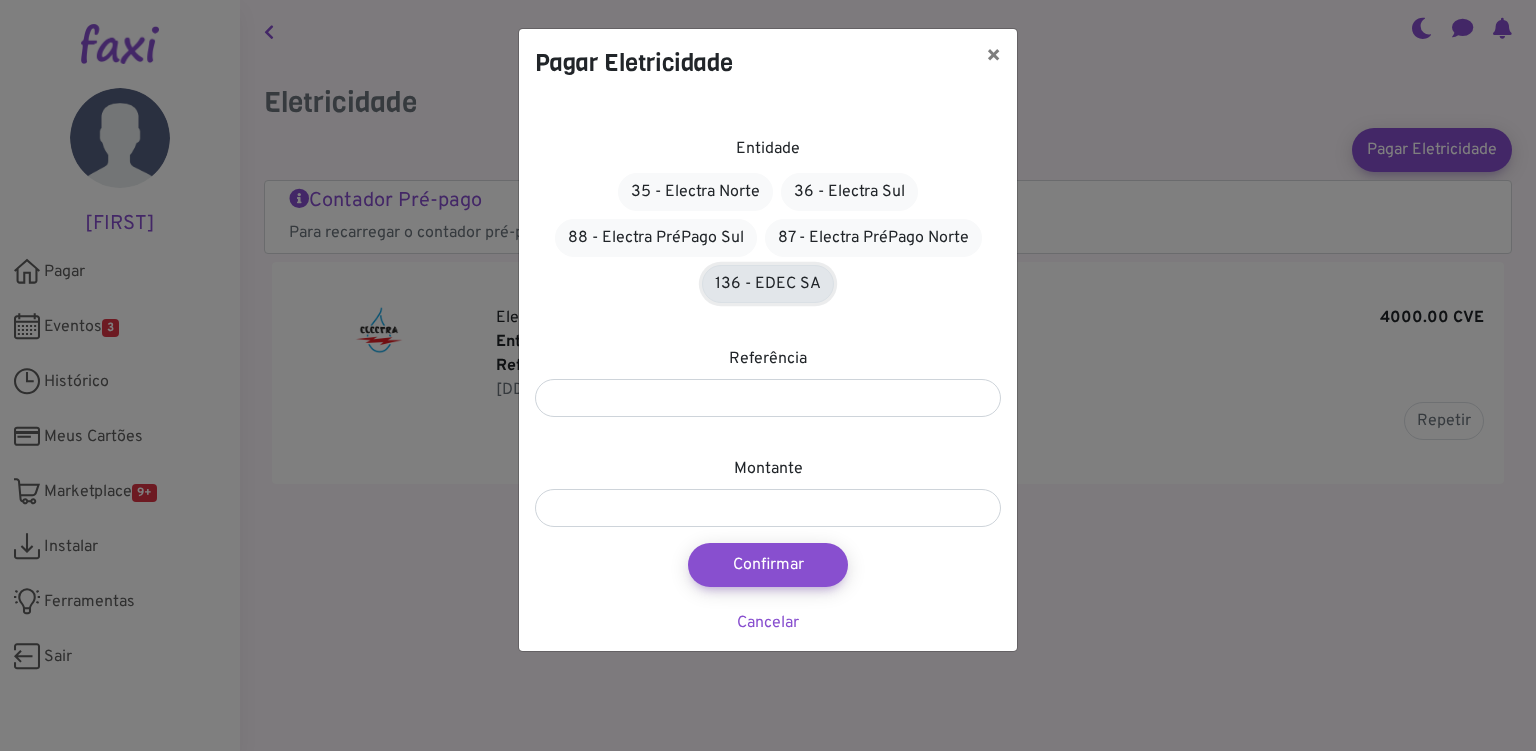 click on "136
-
EDEC SA" at bounding box center [768, 284] 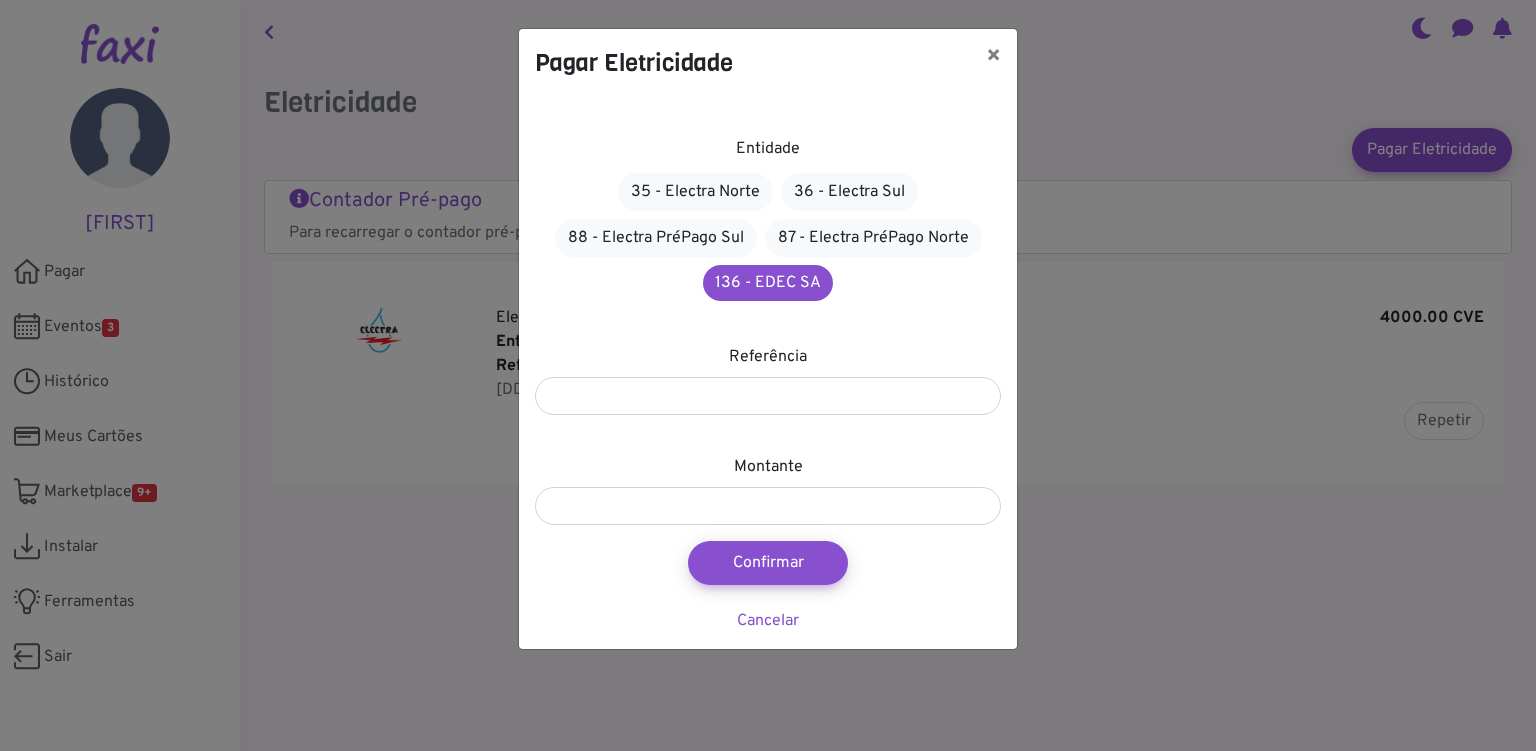 drag, startPoint x: 806, startPoint y: 54, endPoint x: 825, endPoint y: 91, distance: 41.59327 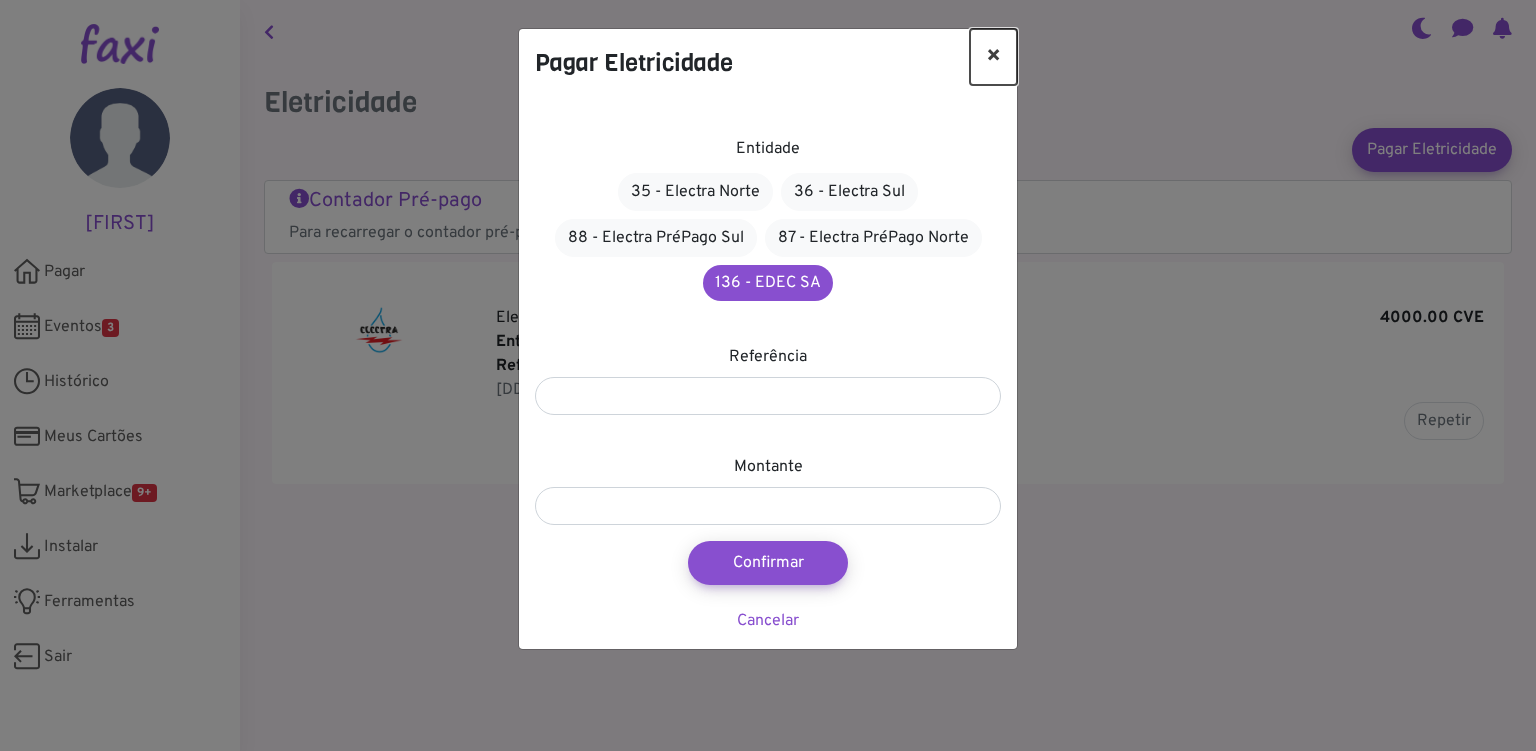 click on "×" at bounding box center [993, 57] 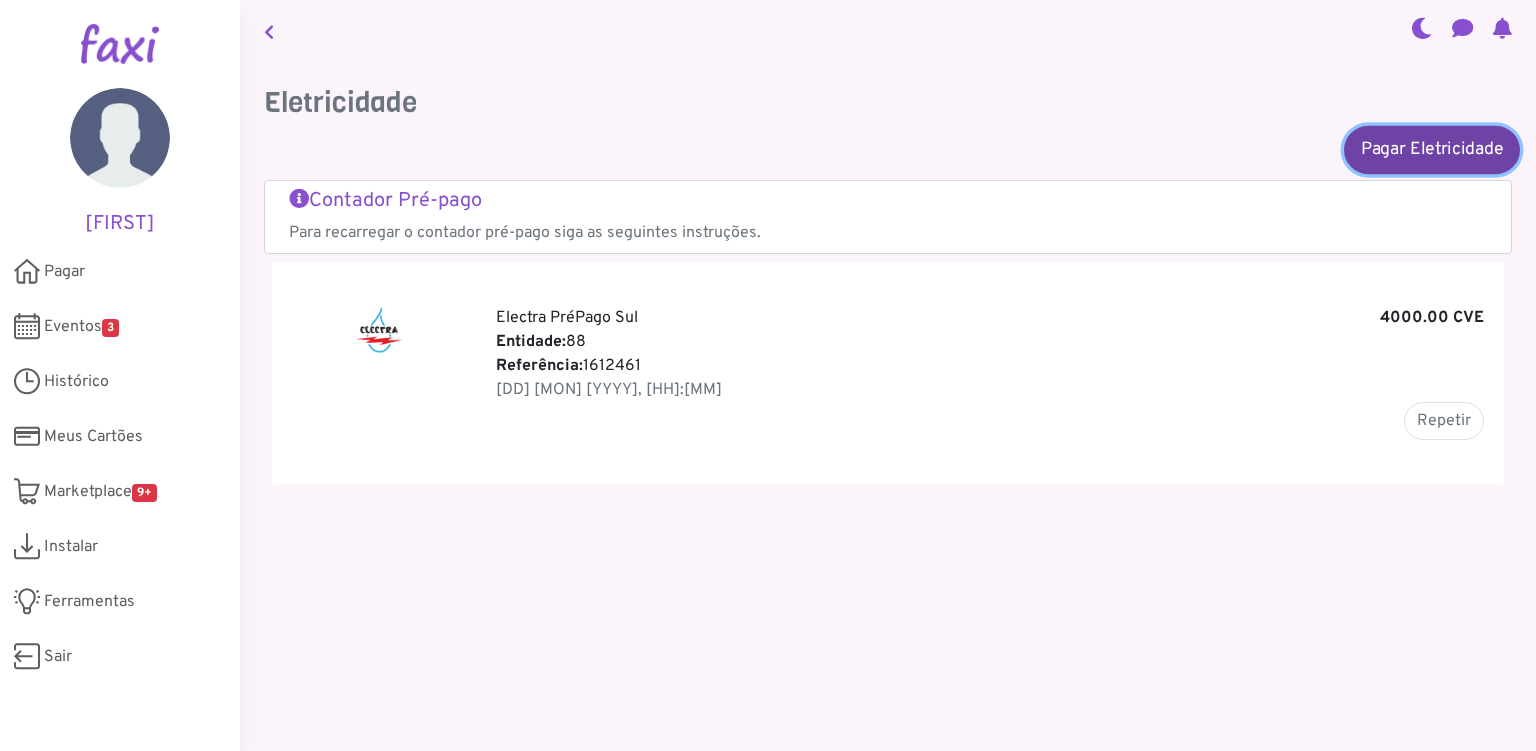 click on "Pagar
Eletricidade" at bounding box center [1432, 149] 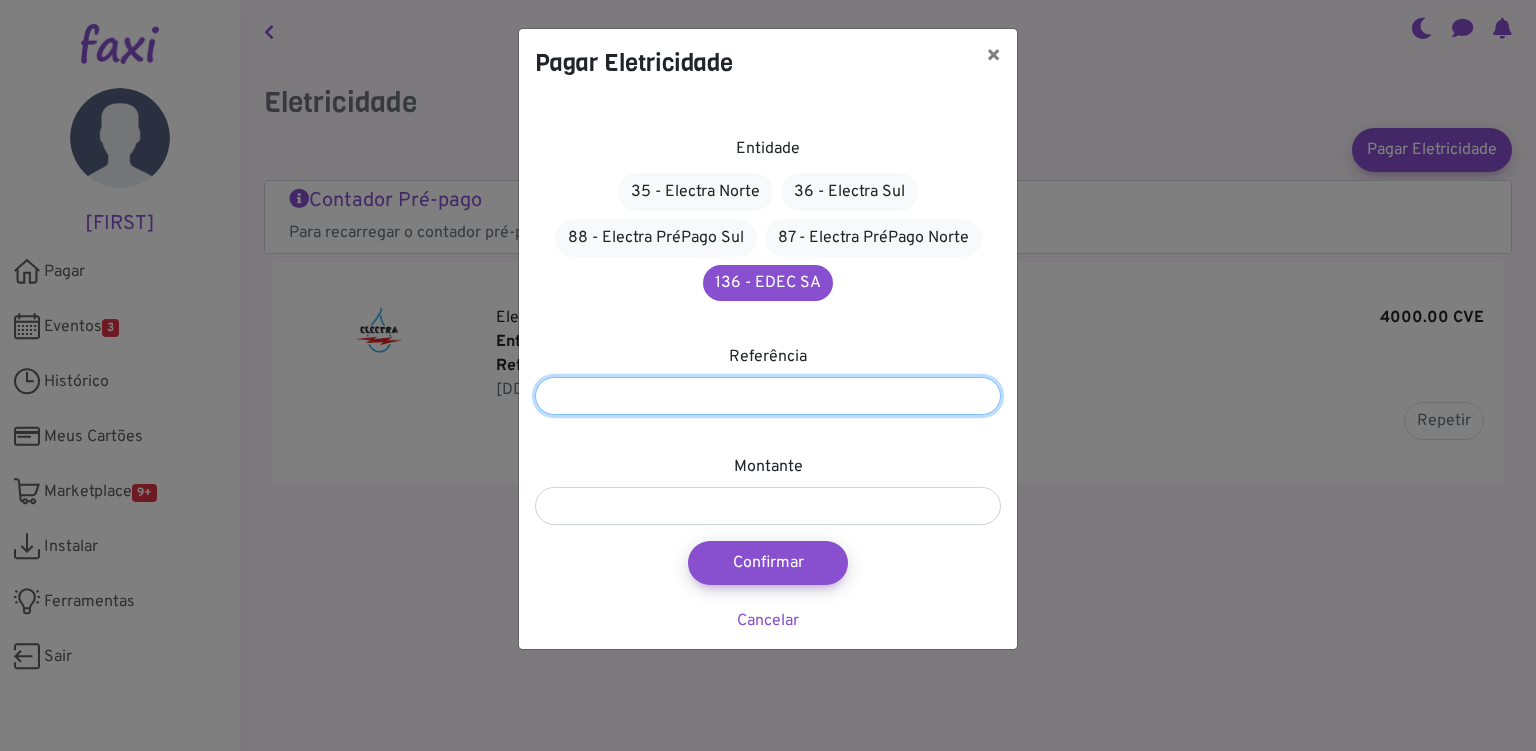 click at bounding box center [768, 396] 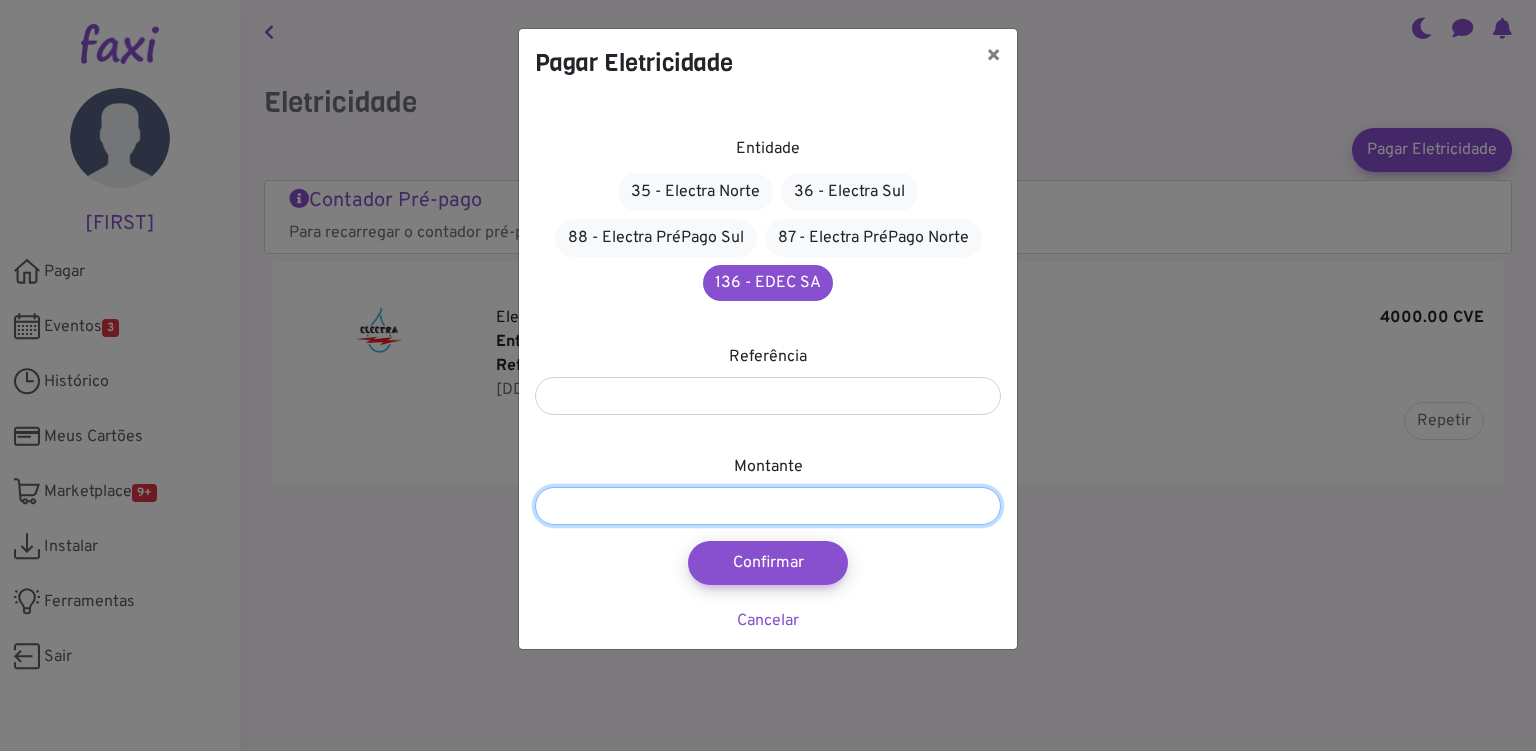 click at bounding box center [768, 506] 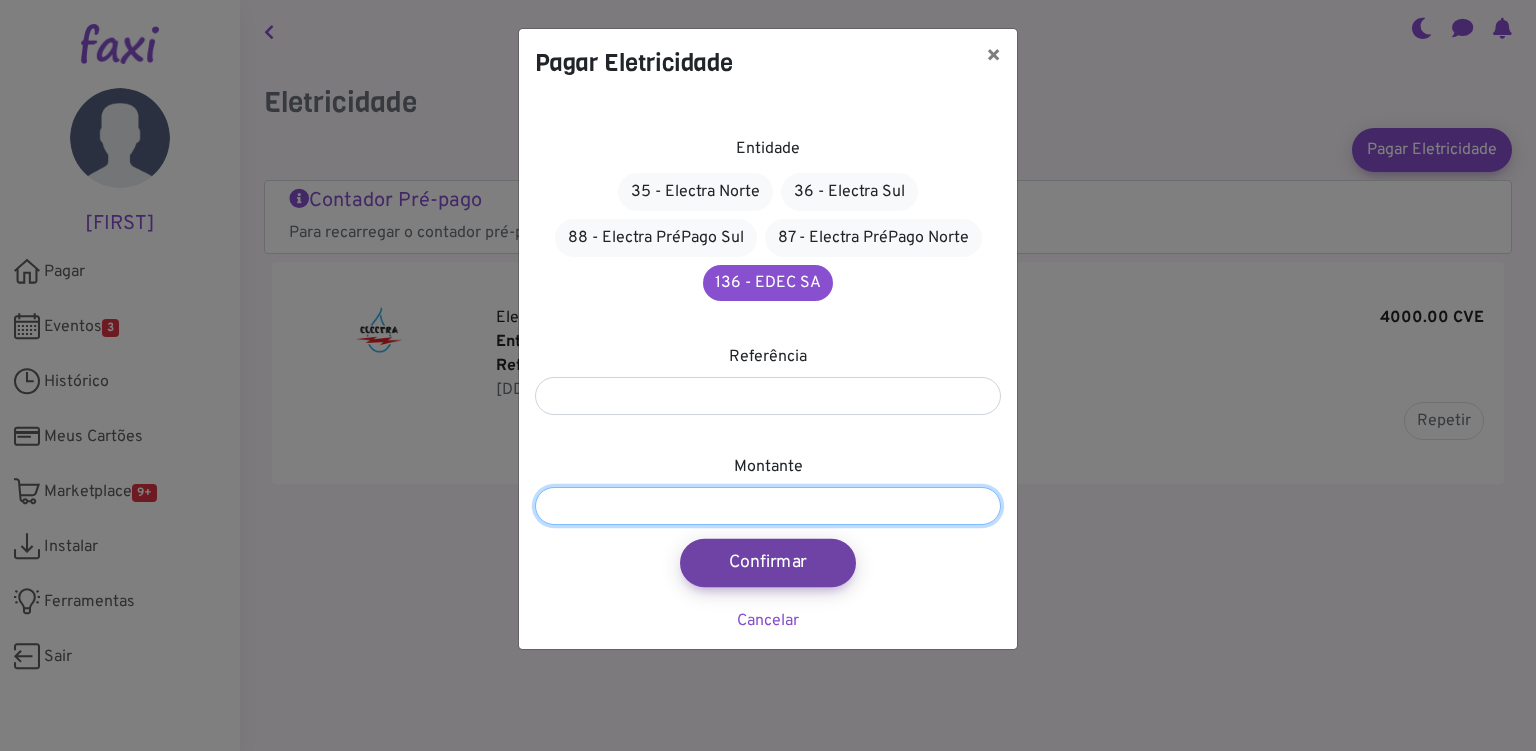 type on "****" 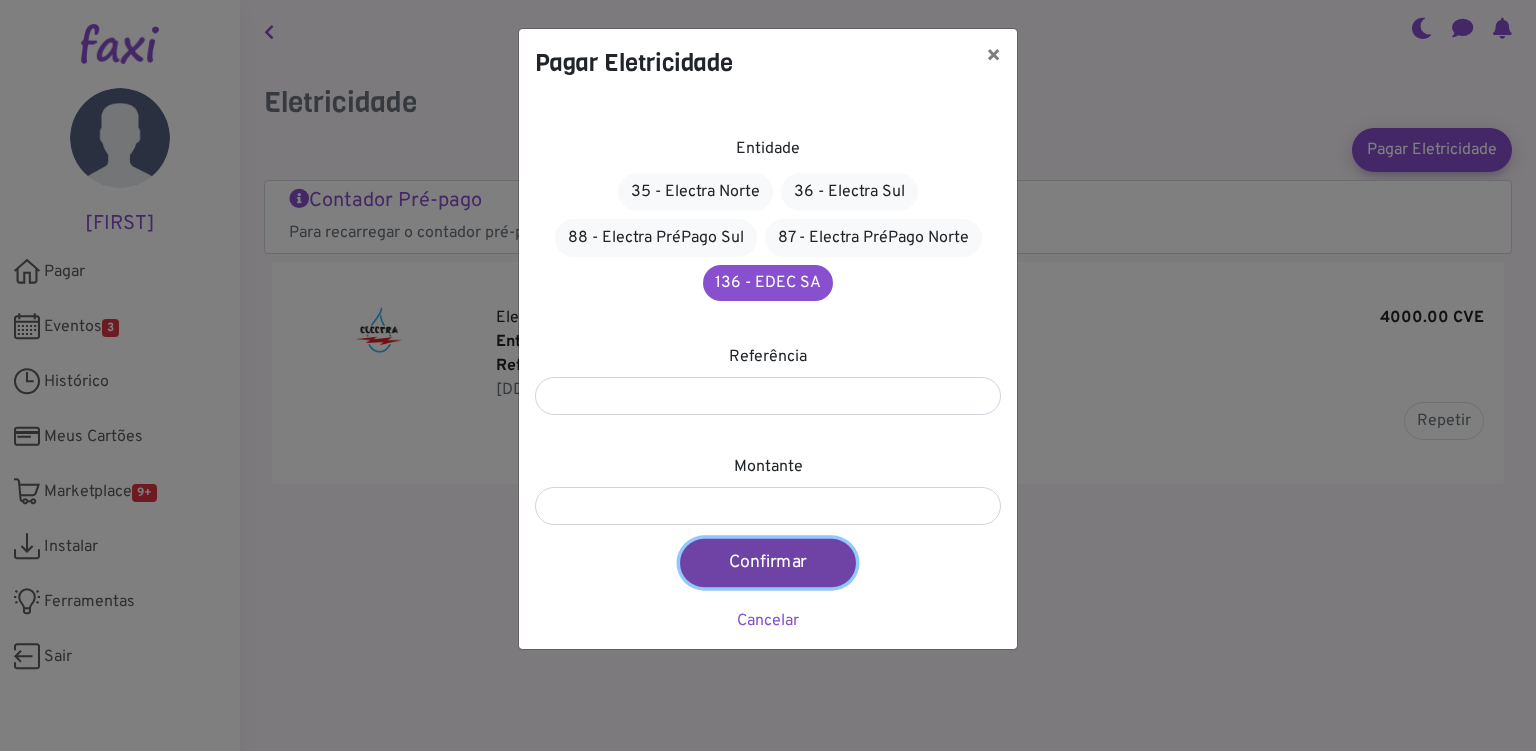 click on "Confirmar" at bounding box center [768, 563] 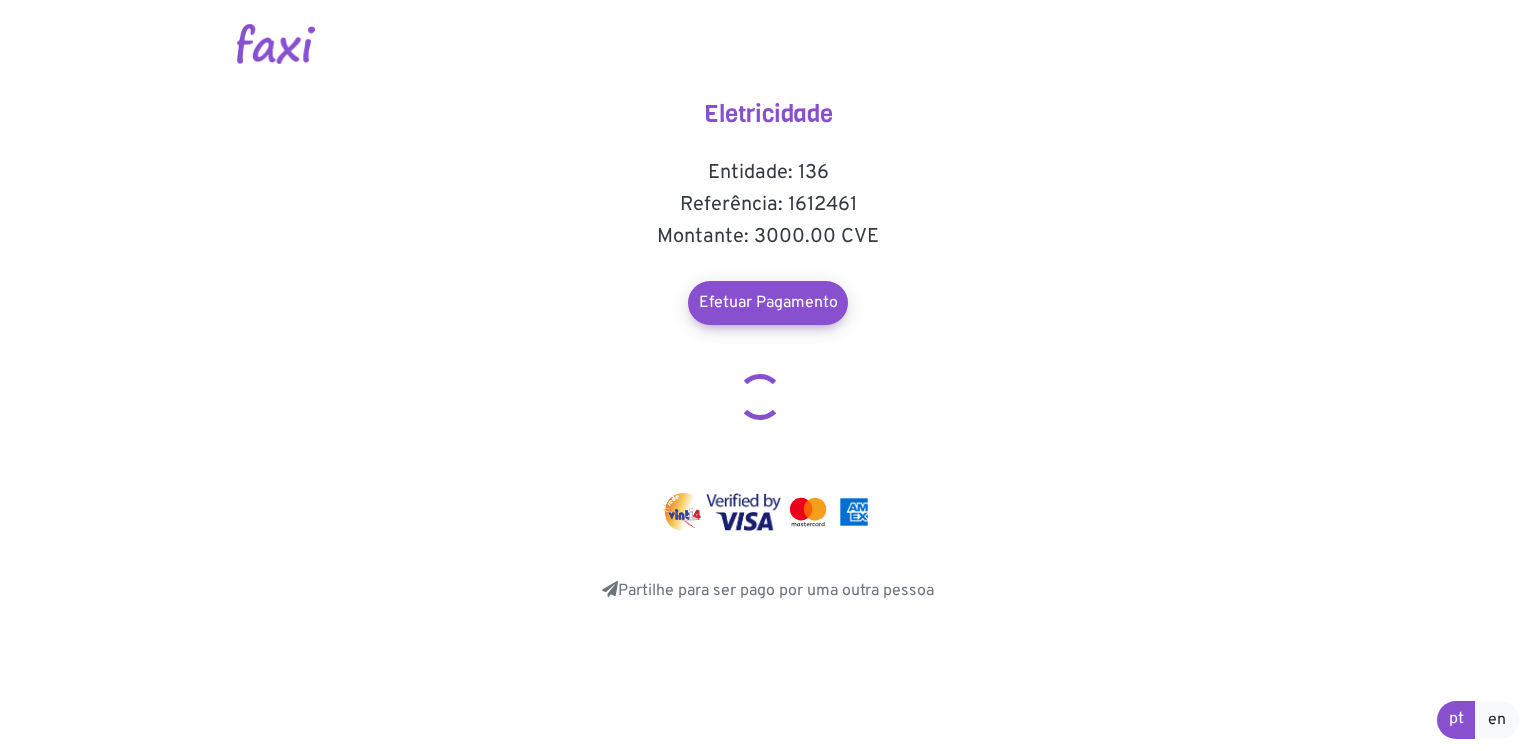 scroll, scrollTop: 0, scrollLeft: 0, axis: both 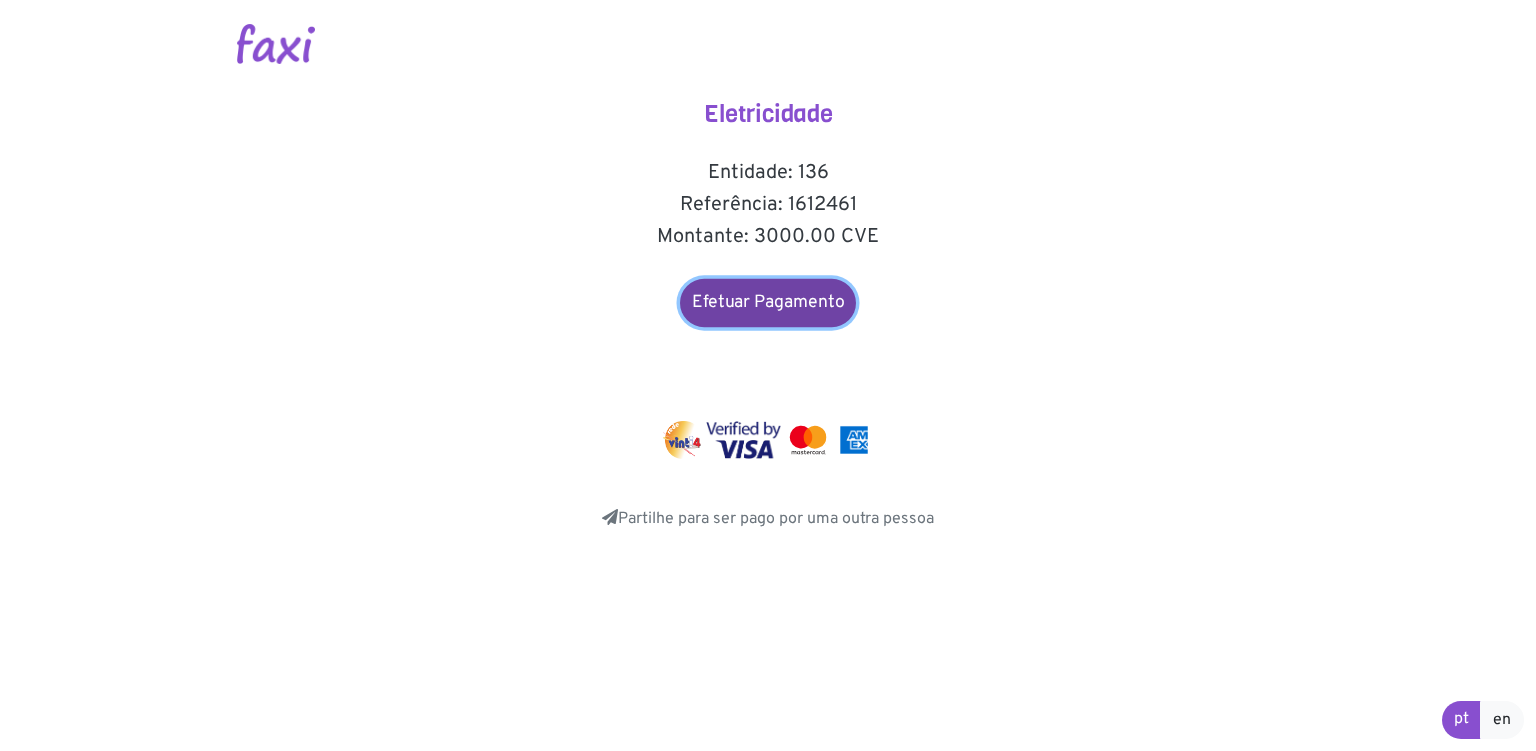 click on "Efetuar Pagamento" at bounding box center [768, 303] 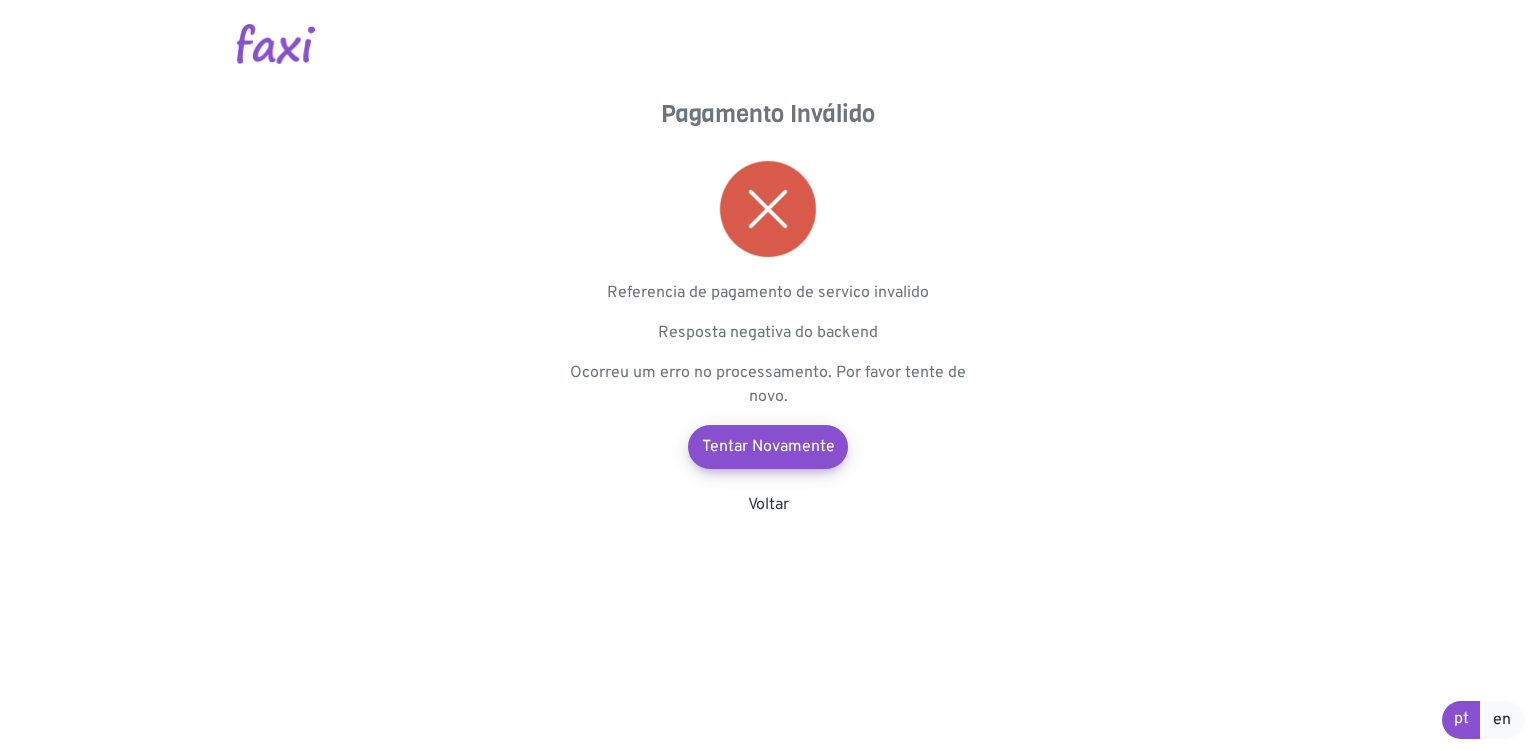 scroll, scrollTop: 0, scrollLeft: 0, axis: both 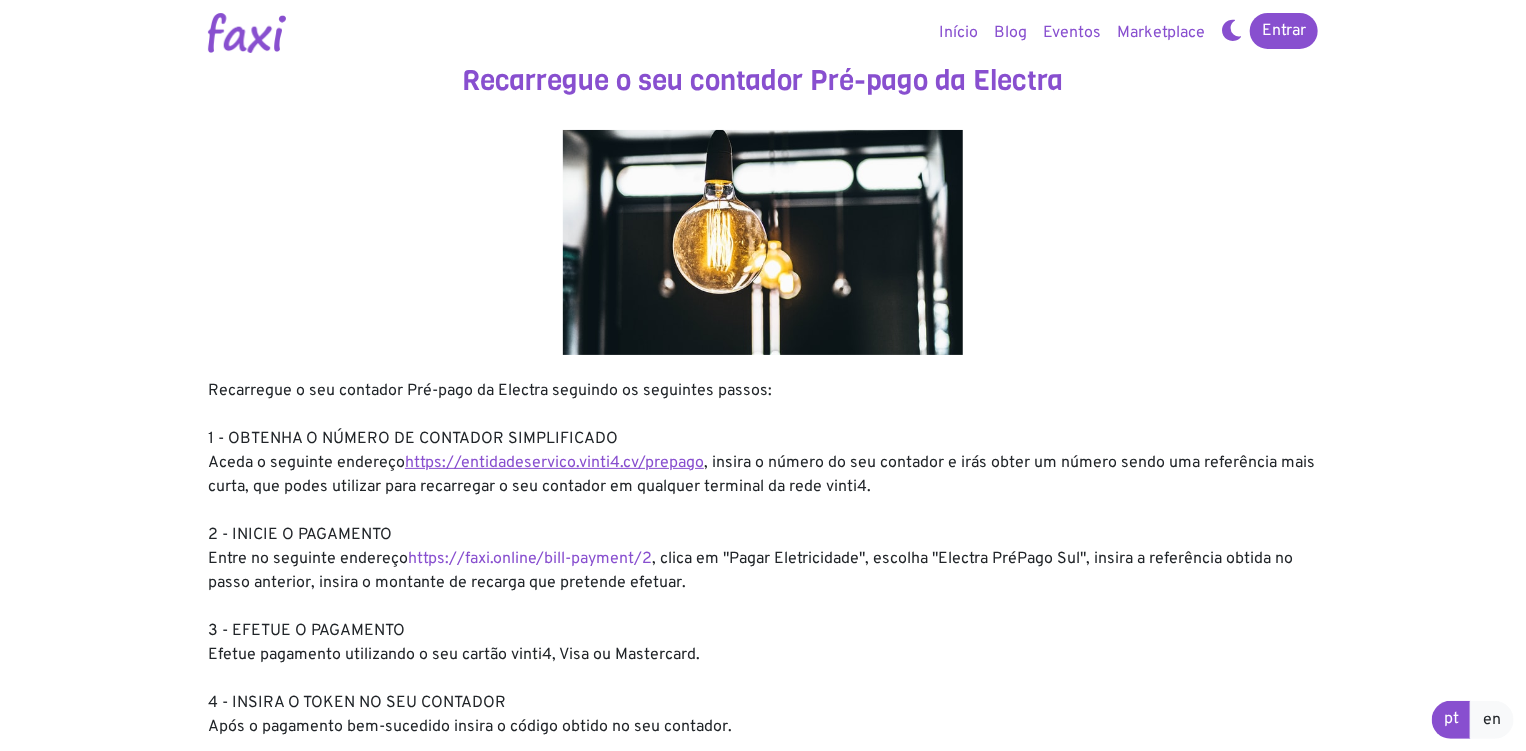 click on "https://entidadeservico.vinti4.cv/prepago" at bounding box center (554, 463) 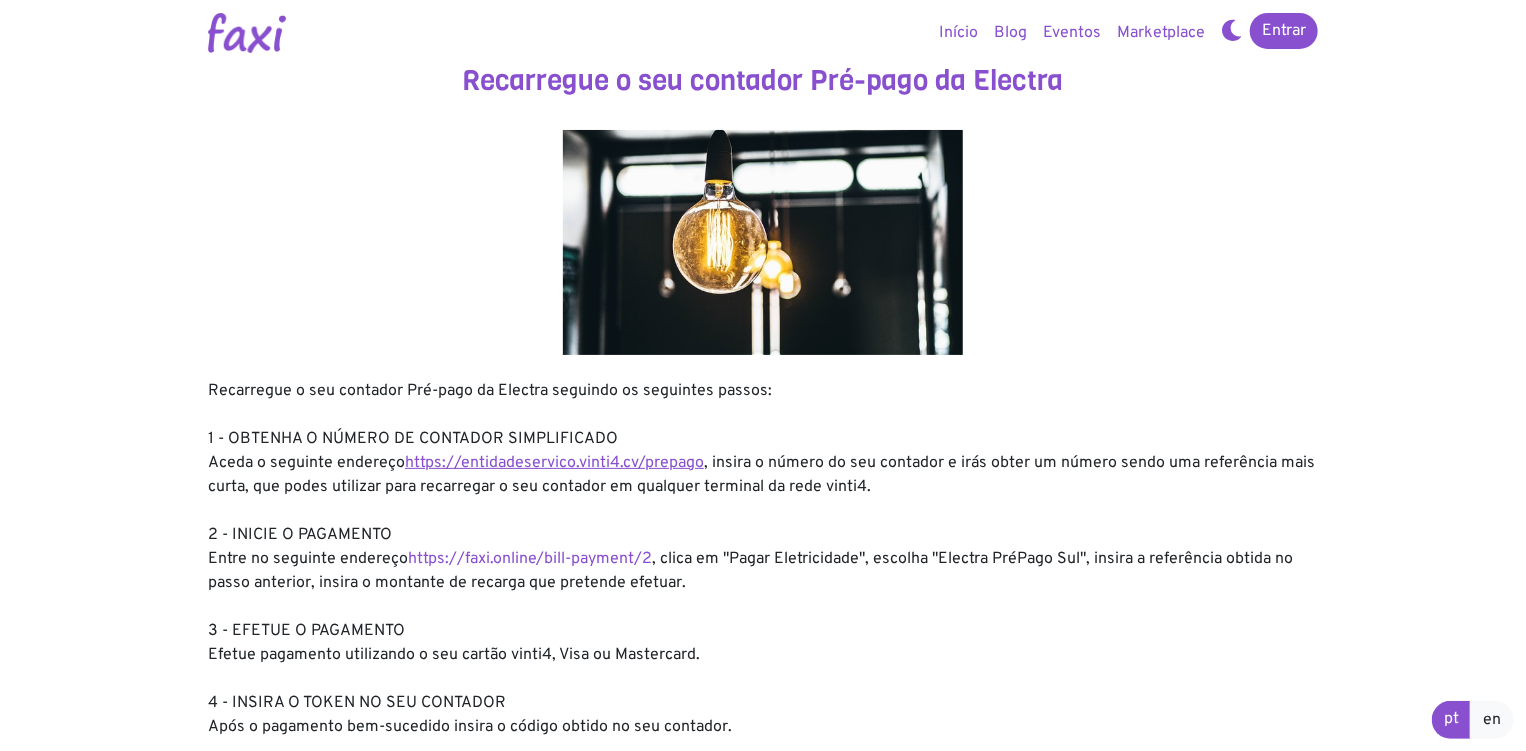 click on "https://entidadeservico.vinti4.cv/prepago" at bounding box center (554, 463) 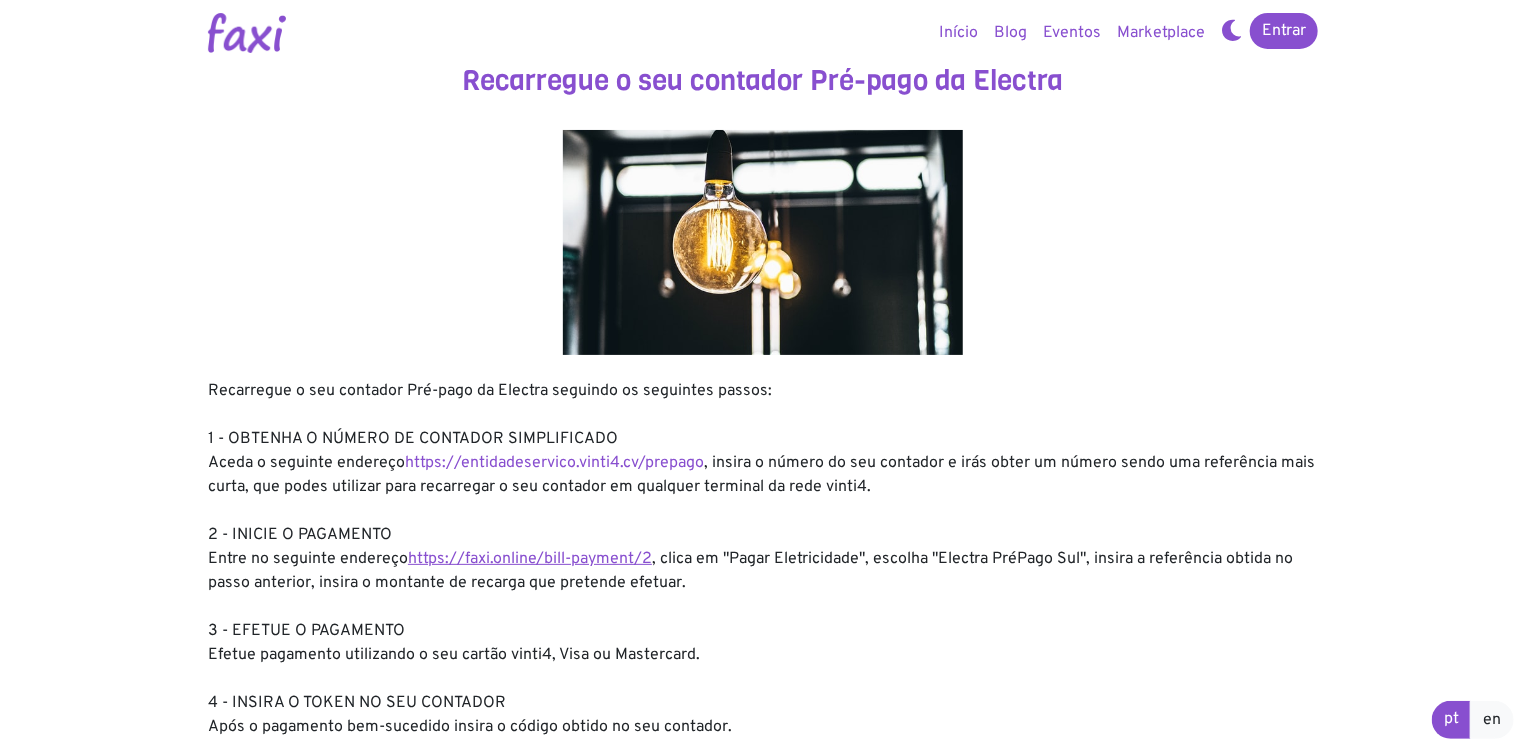 click on "https://faxi.online/bill-payment/2" at bounding box center [530, 559] 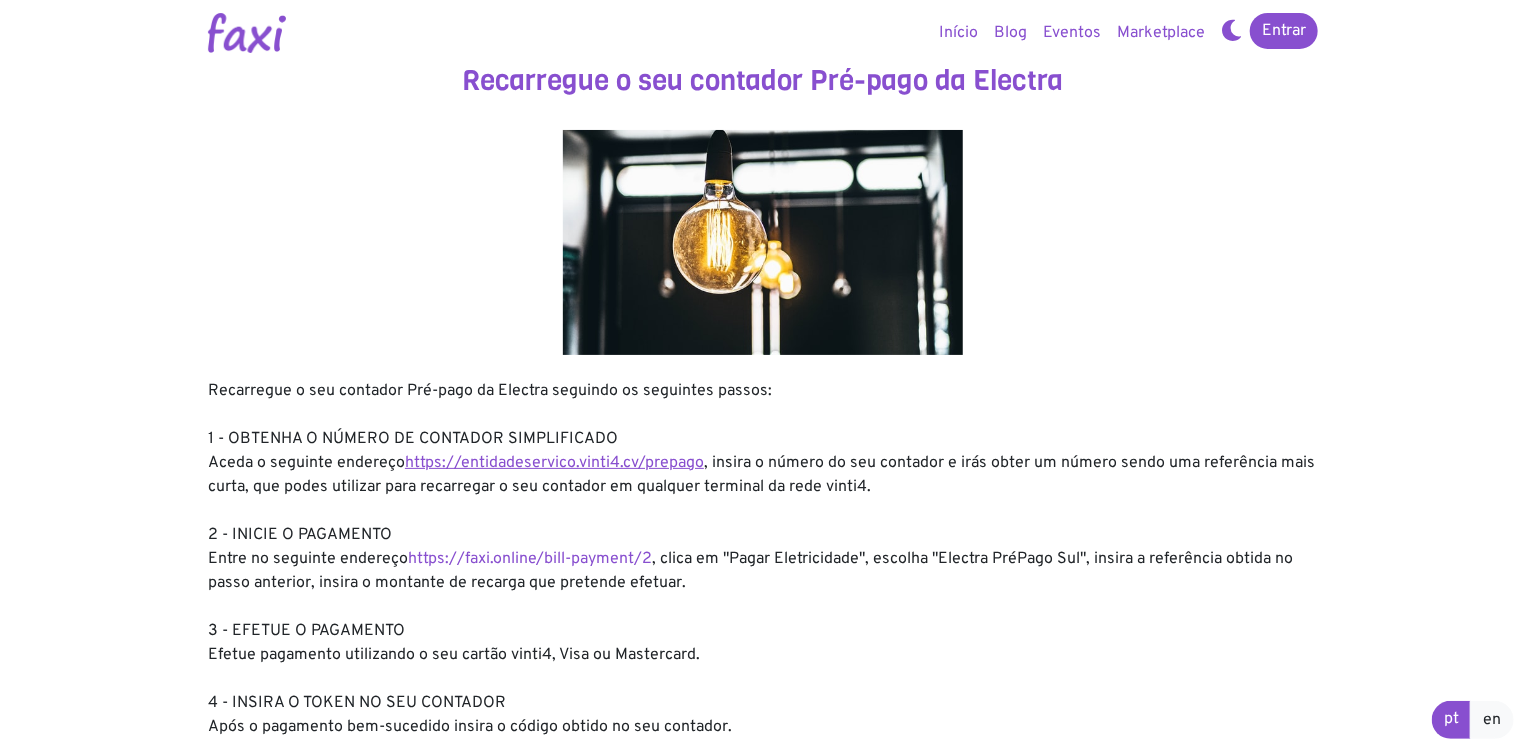 click on "https://entidadeservico.vinti4.cv/prepago" at bounding box center (554, 463) 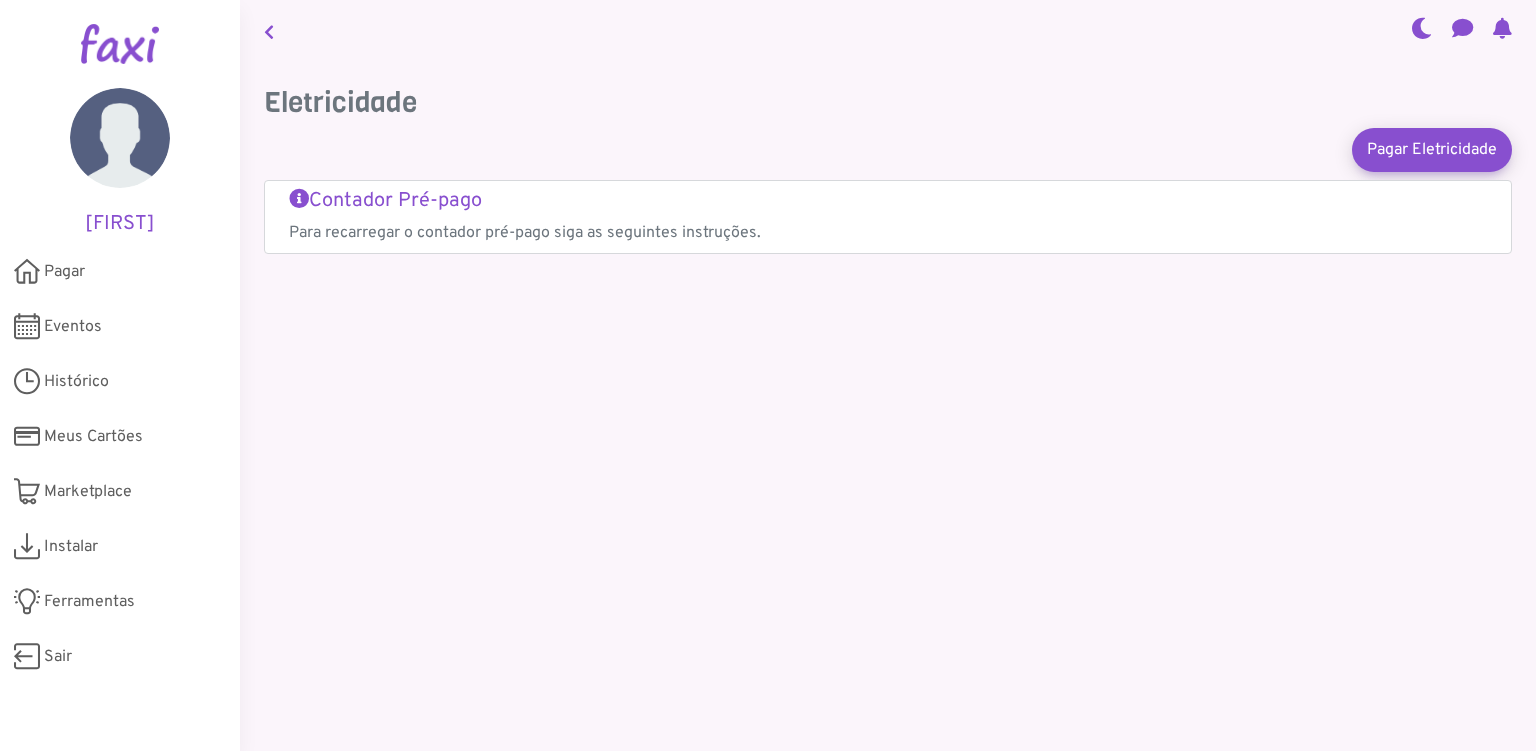 scroll, scrollTop: 0, scrollLeft: 0, axis: both 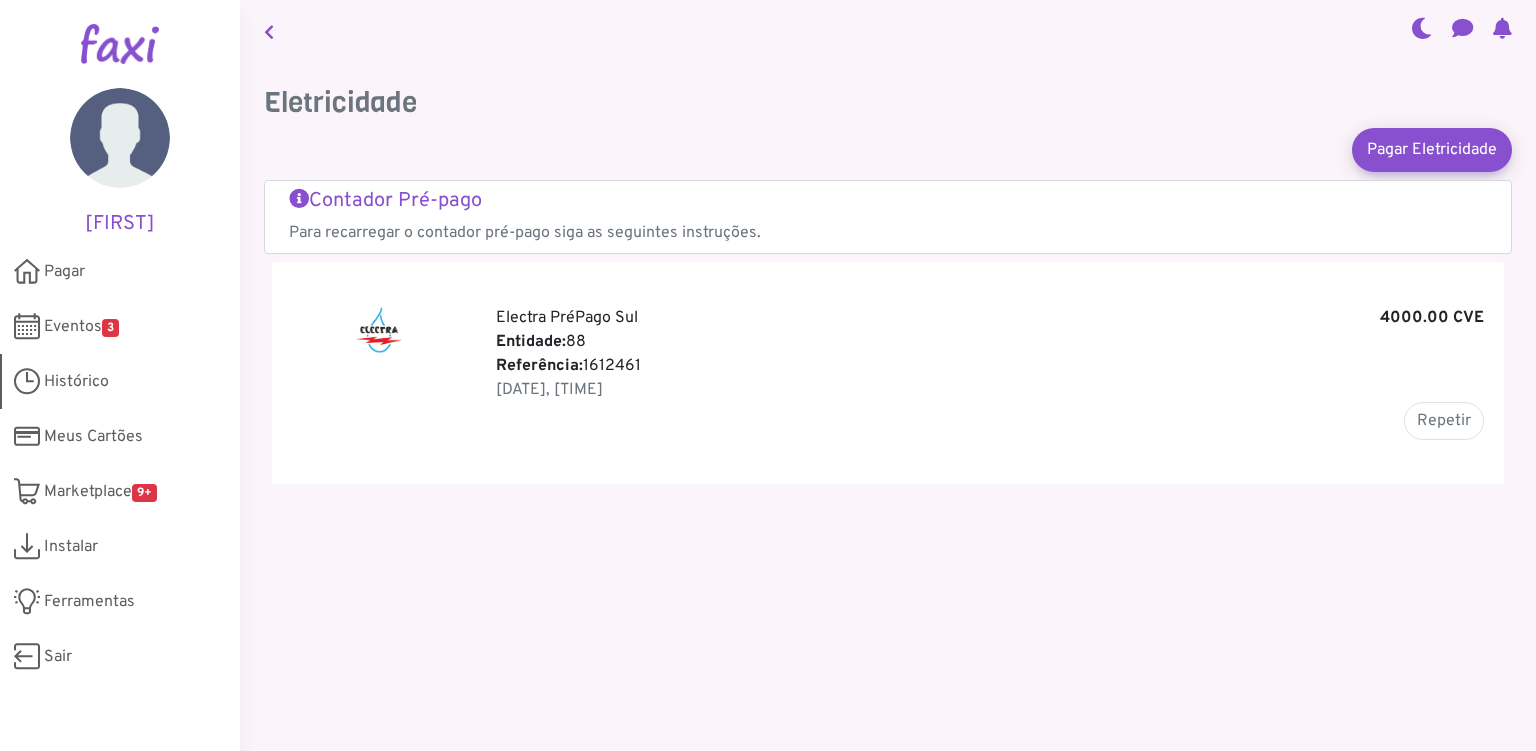click on "Histórico" at bounding box center (76, 382) 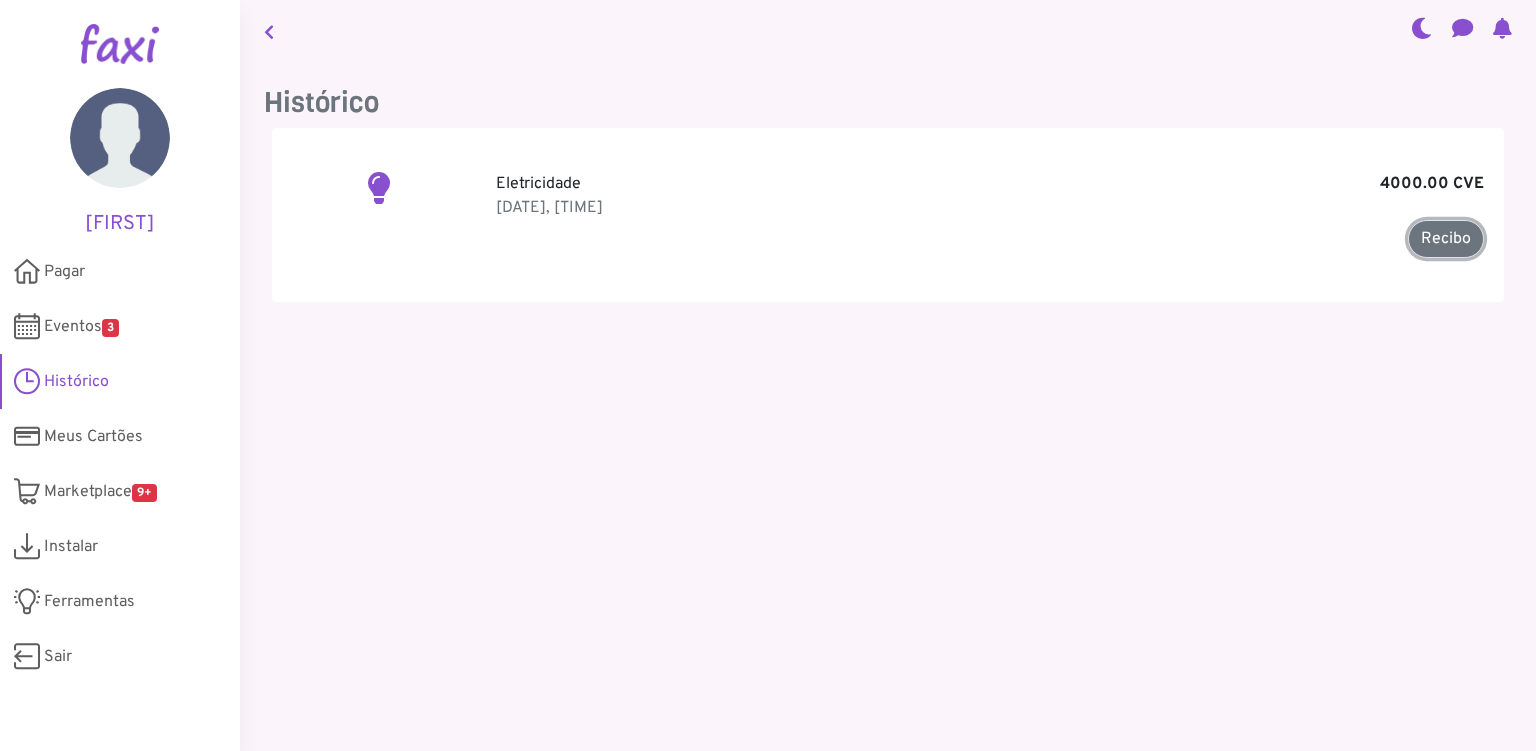click on "Recibo" at bounding box center [1446, 239] 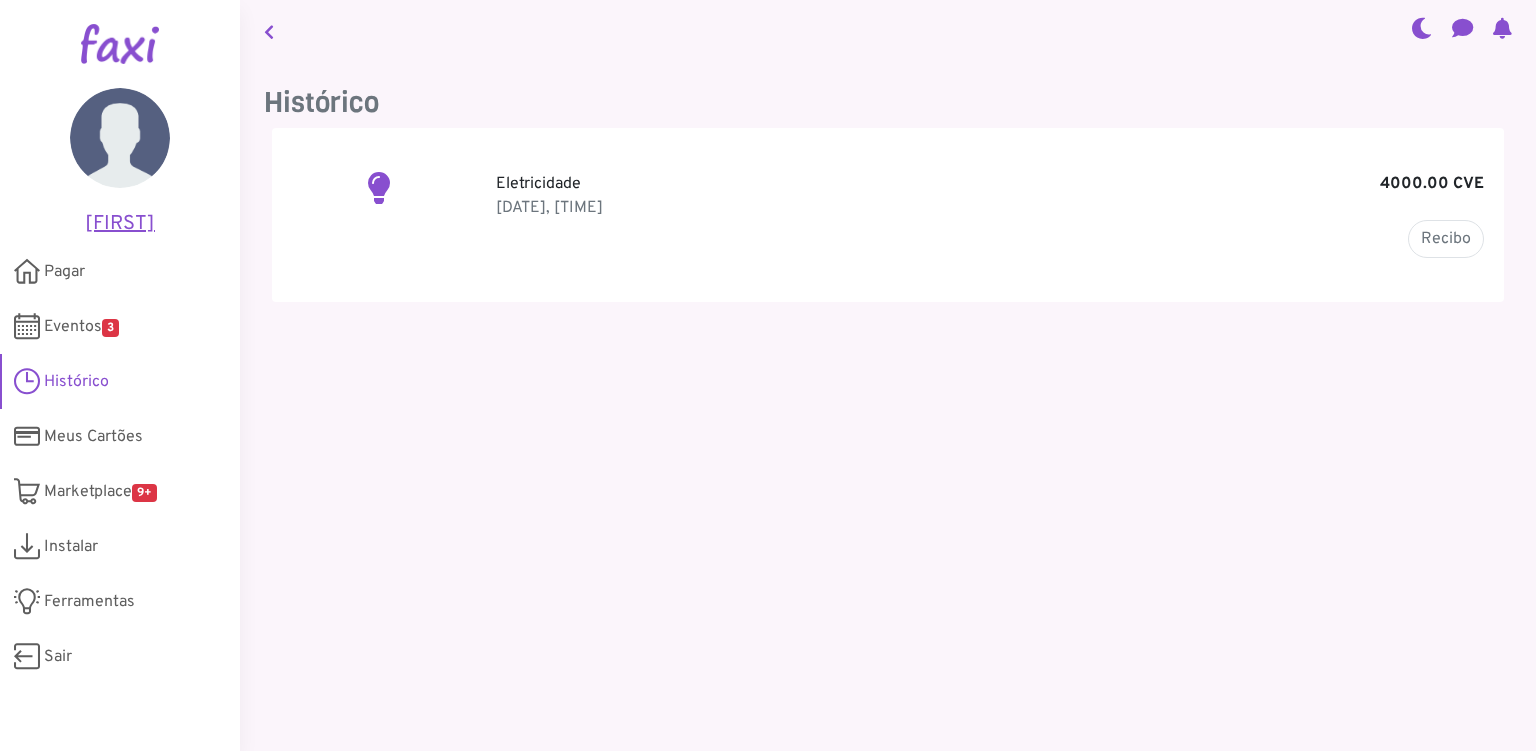 click on "Janice" at bounding box center [120, 224] 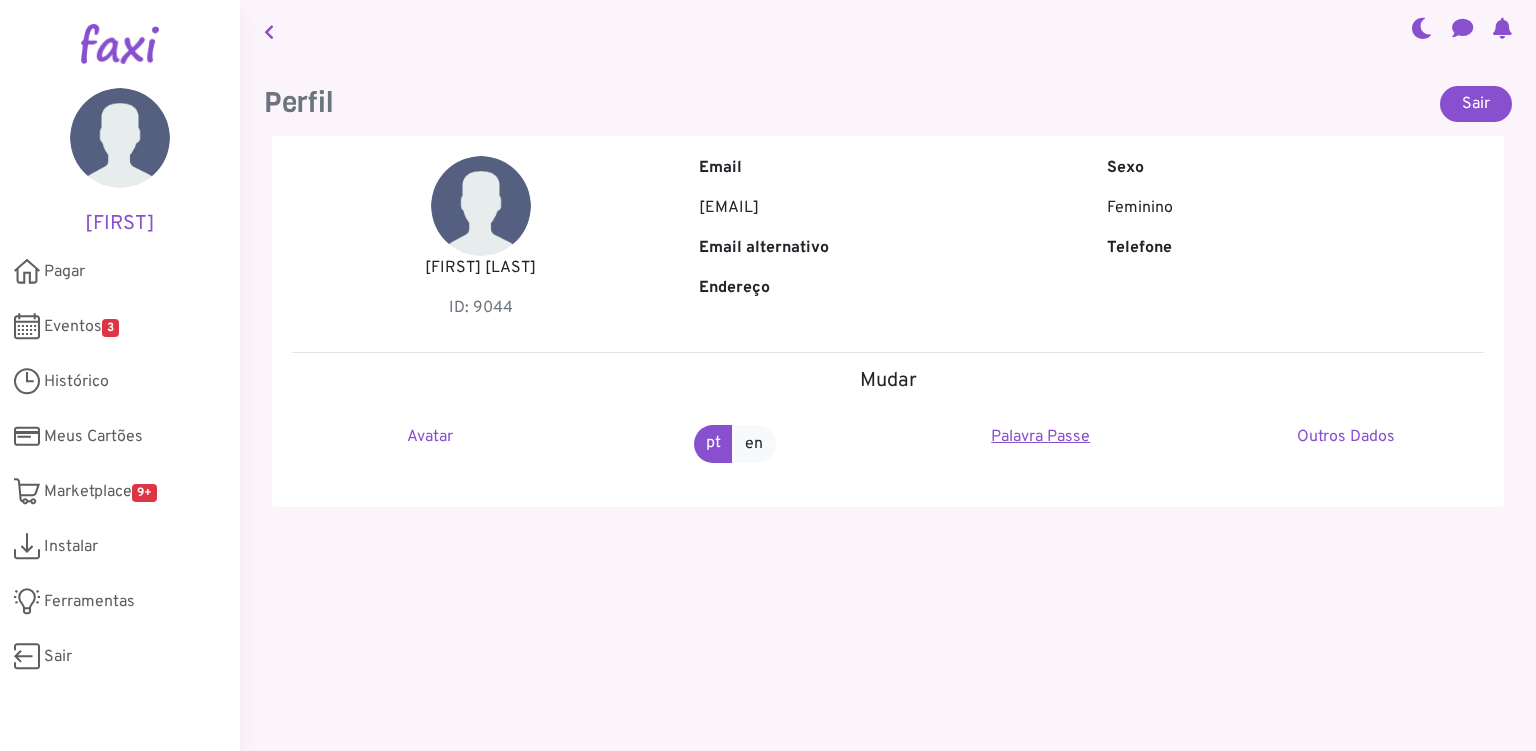 click on "Palavra Passe" at bounding box center (1040, 437) 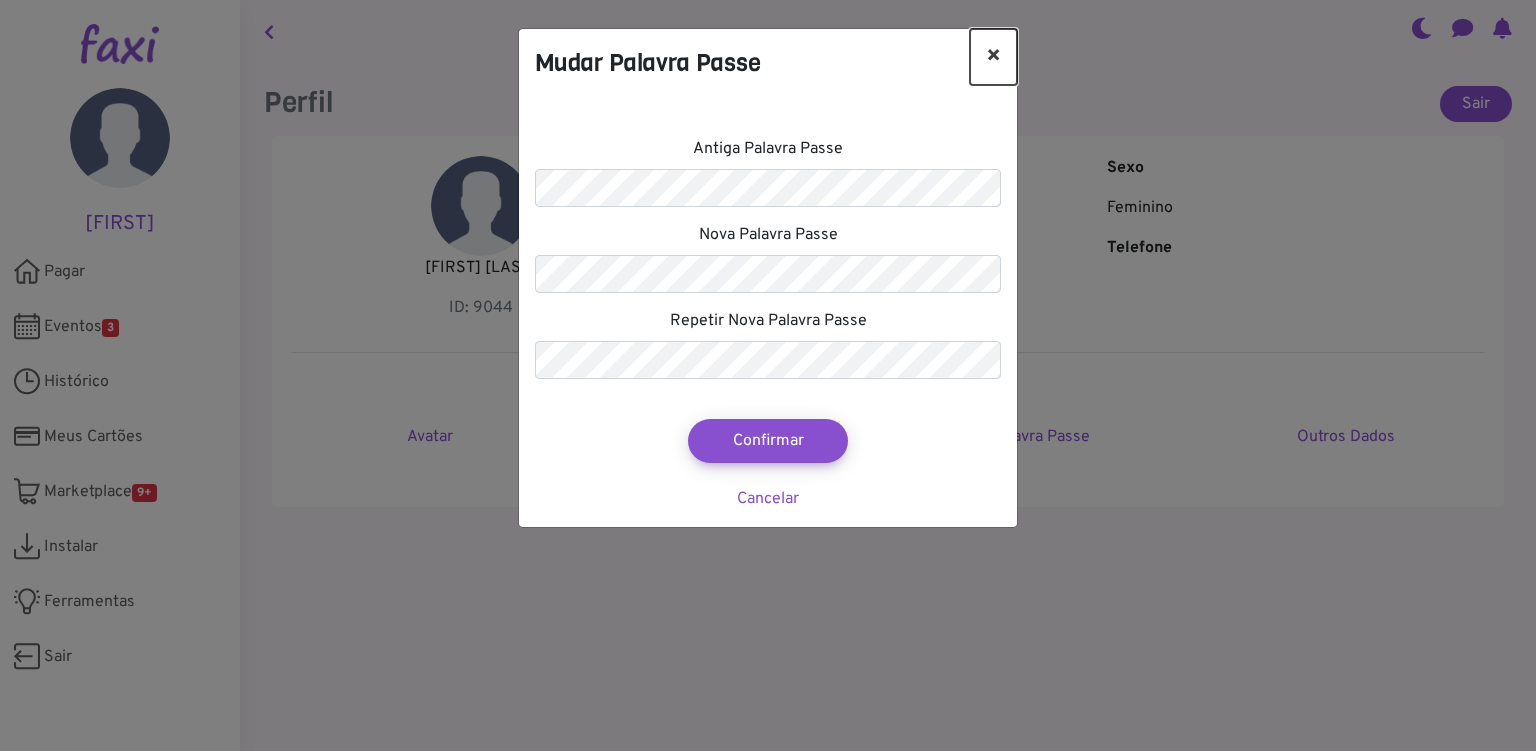 click on "×" at bounding box center (993, 57) 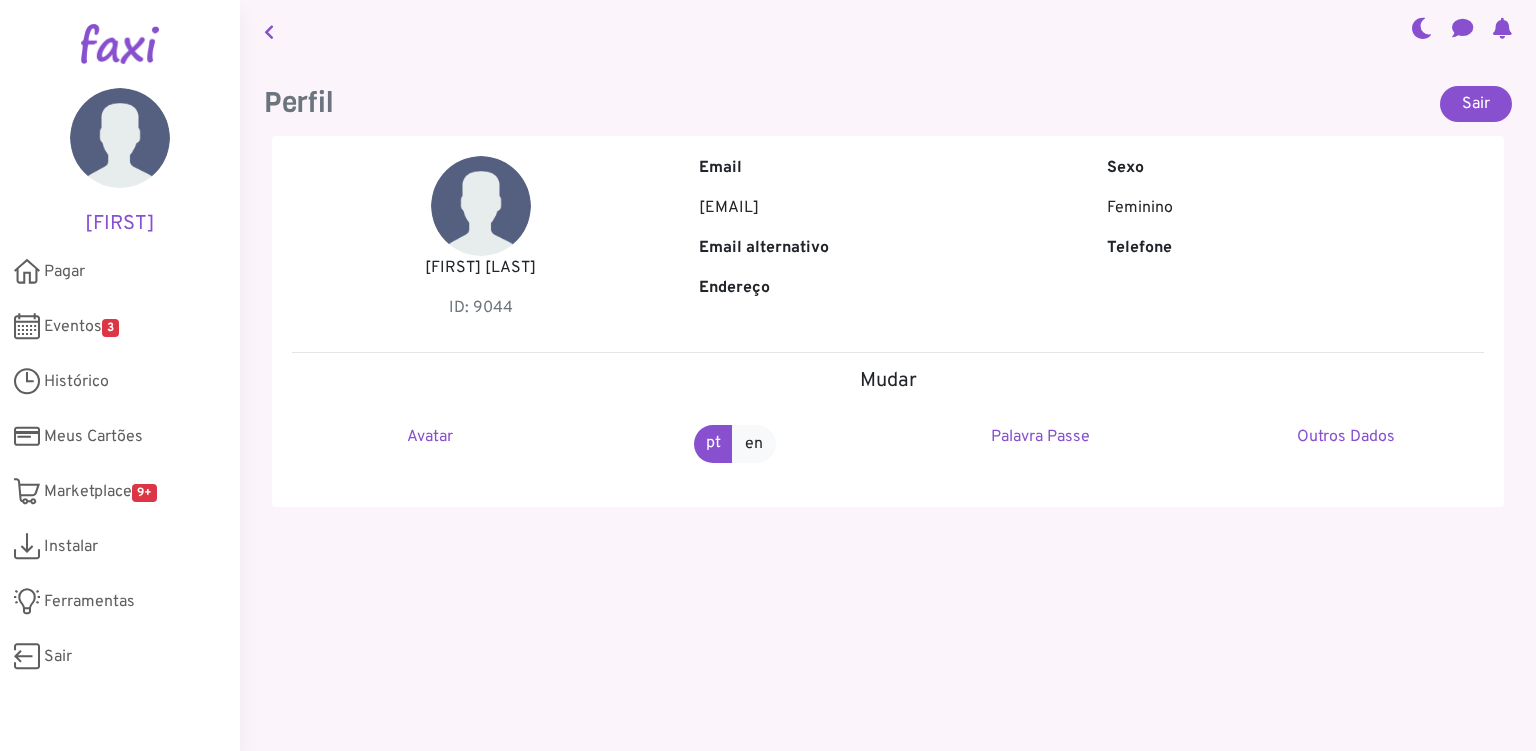 click at bounding box center (1502, 28) 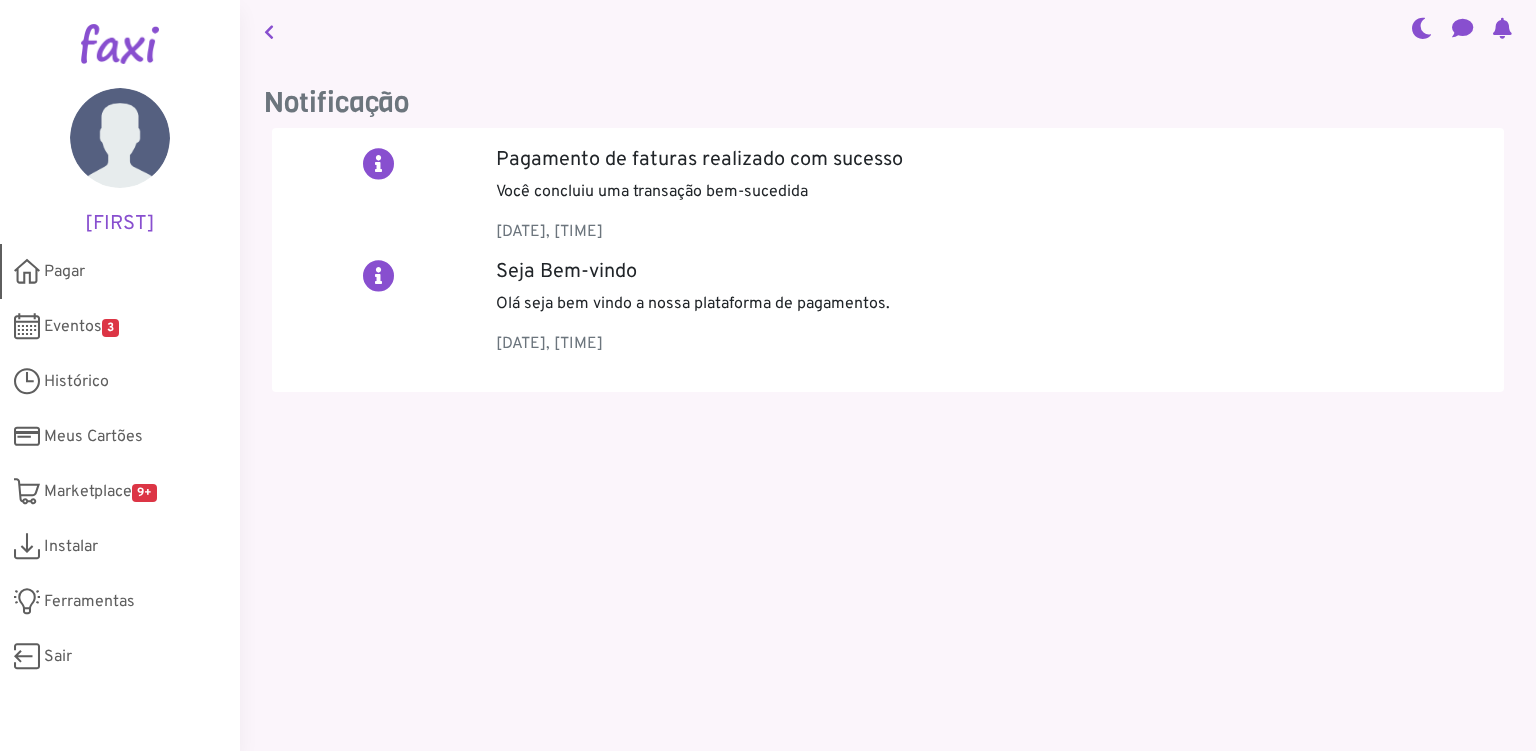 click on "Pagar" at bounding box center [64, 272] 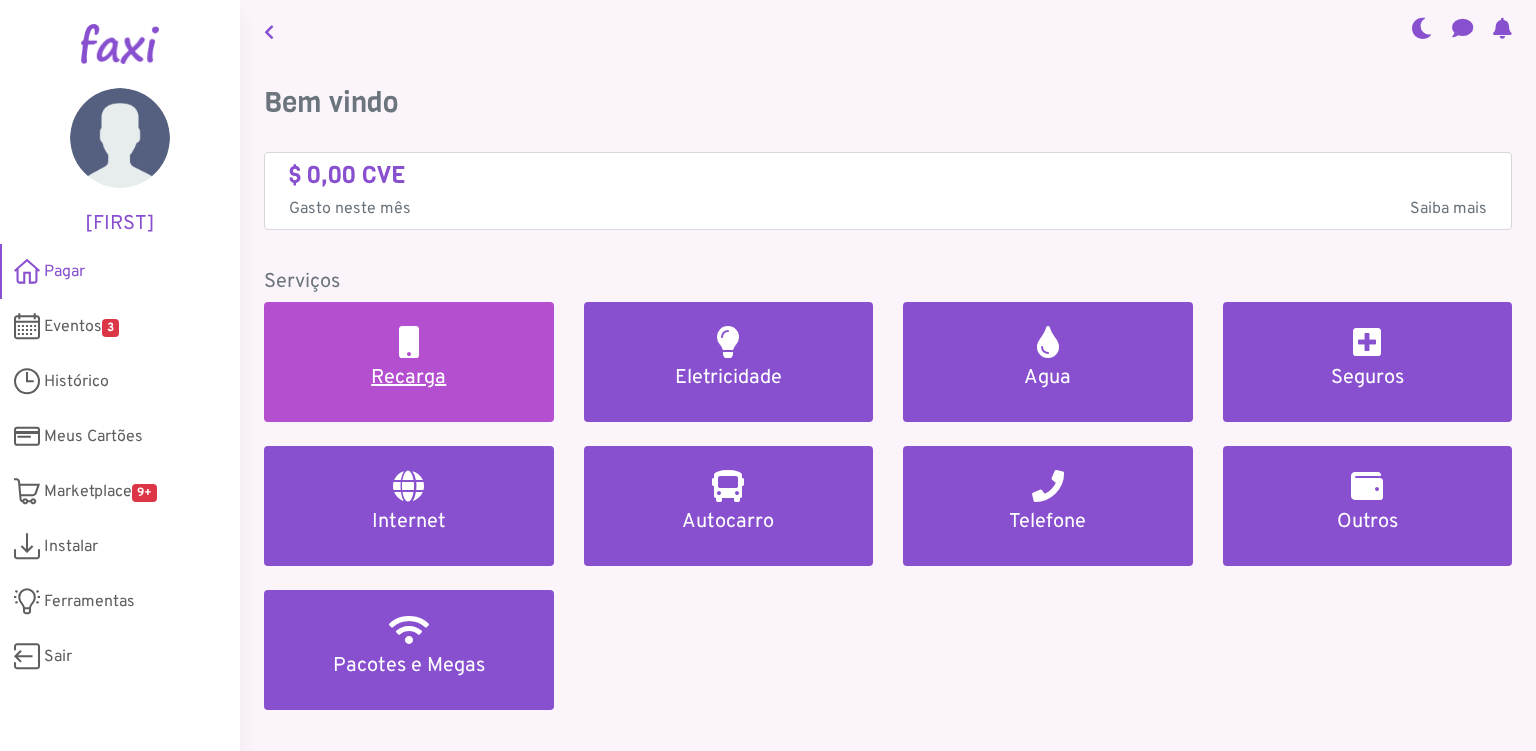 click on "Recarga" at bounding box center [409, 378] 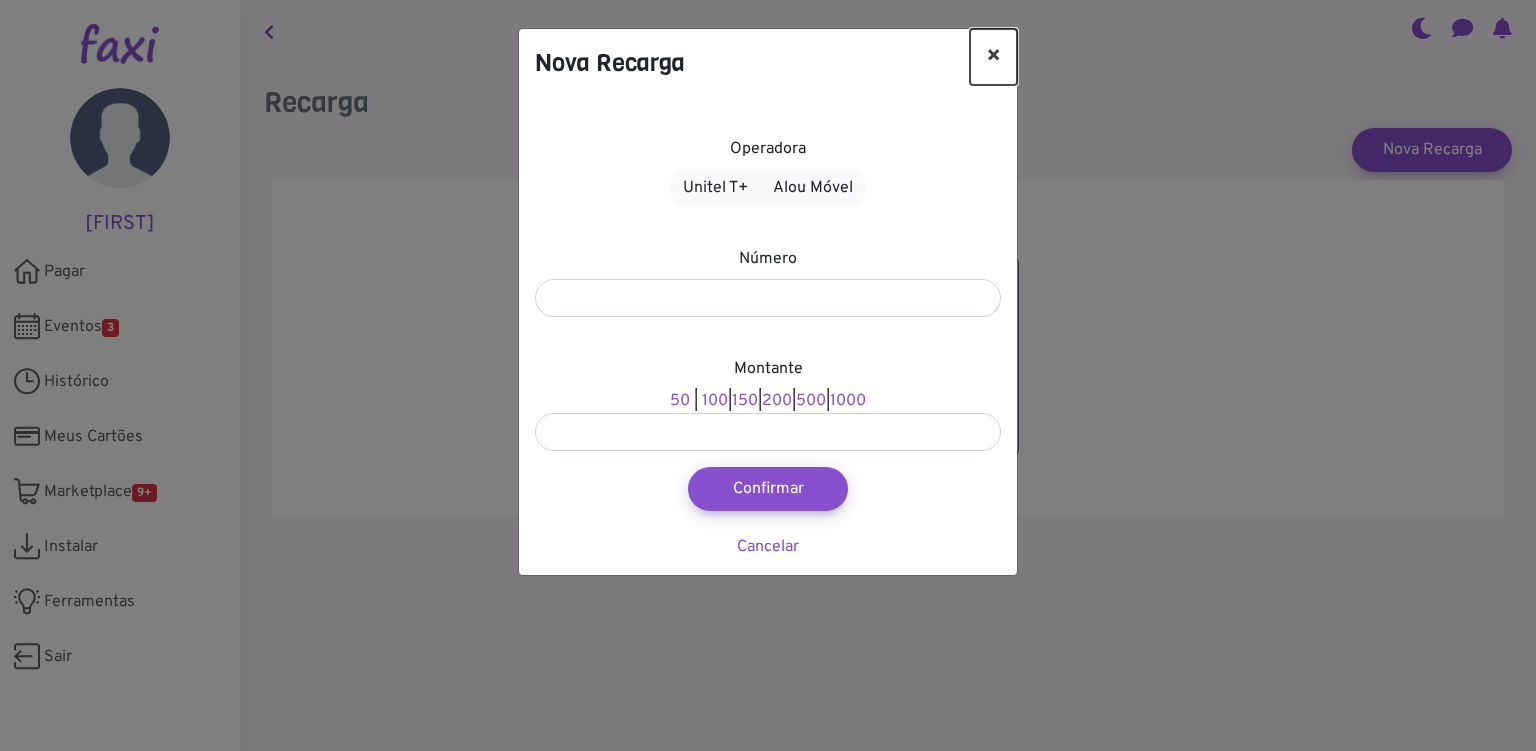 click on "×" at bounding box center [993, 57] 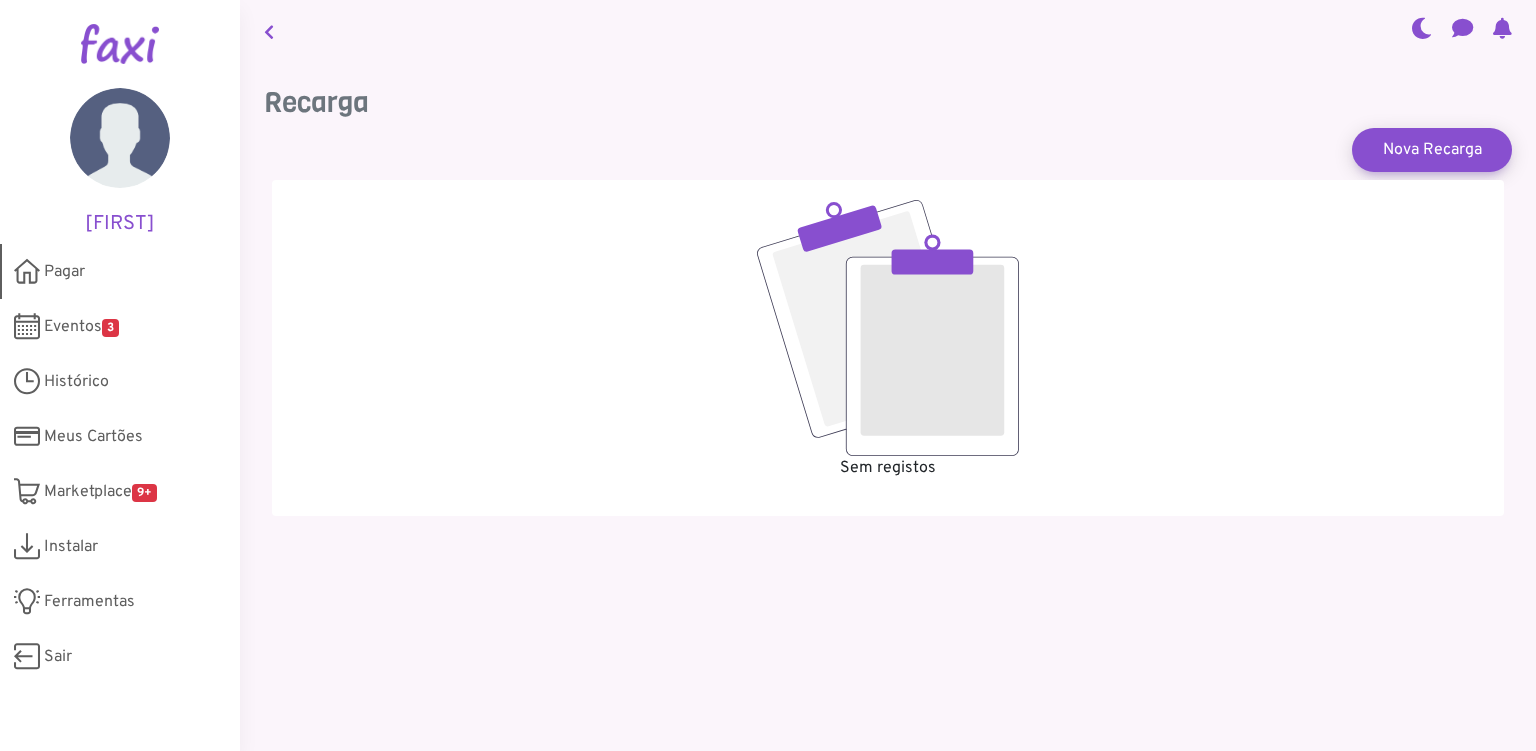 click on "Pagar" at bounding box center [64, 272] 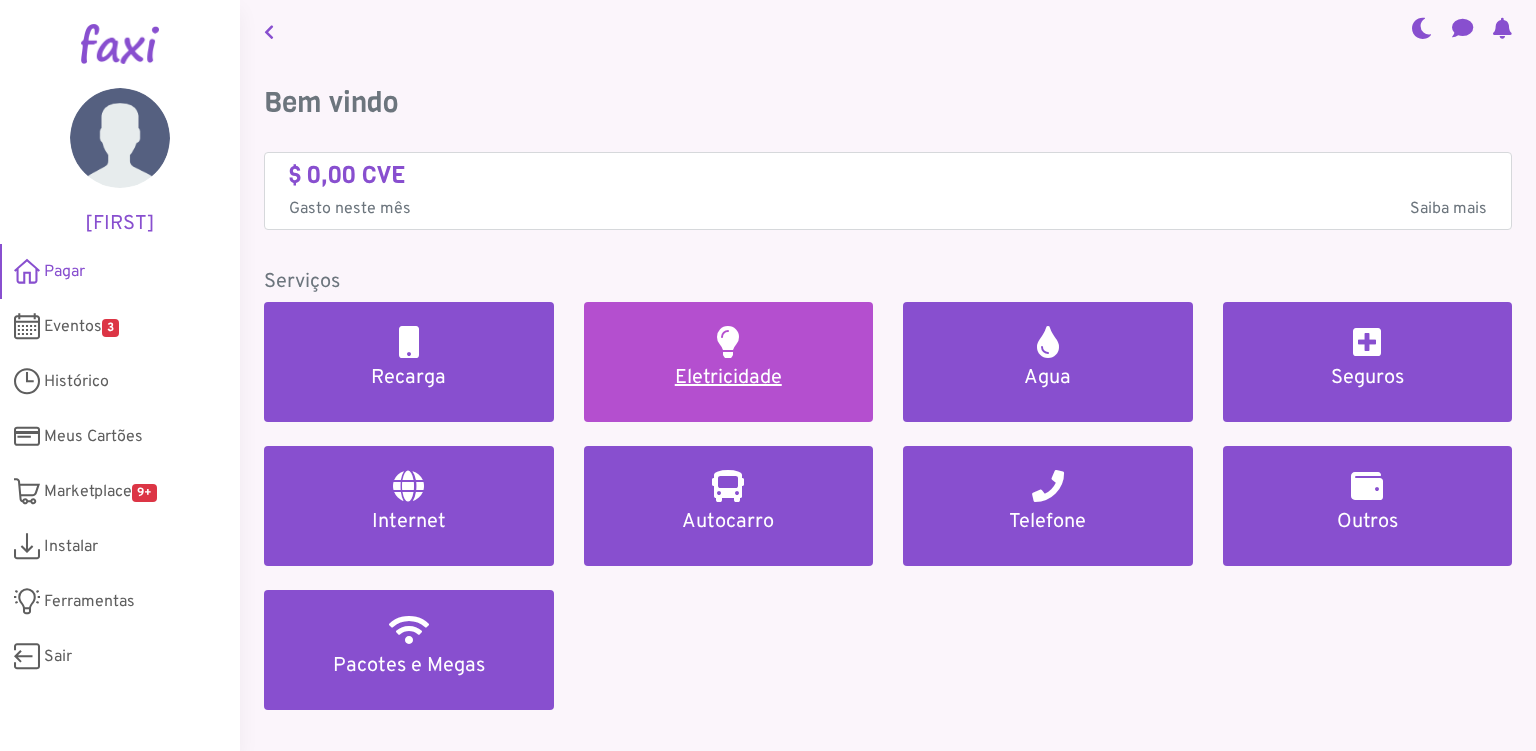 click on "Eletricidade" at bounding box center (729, 378) 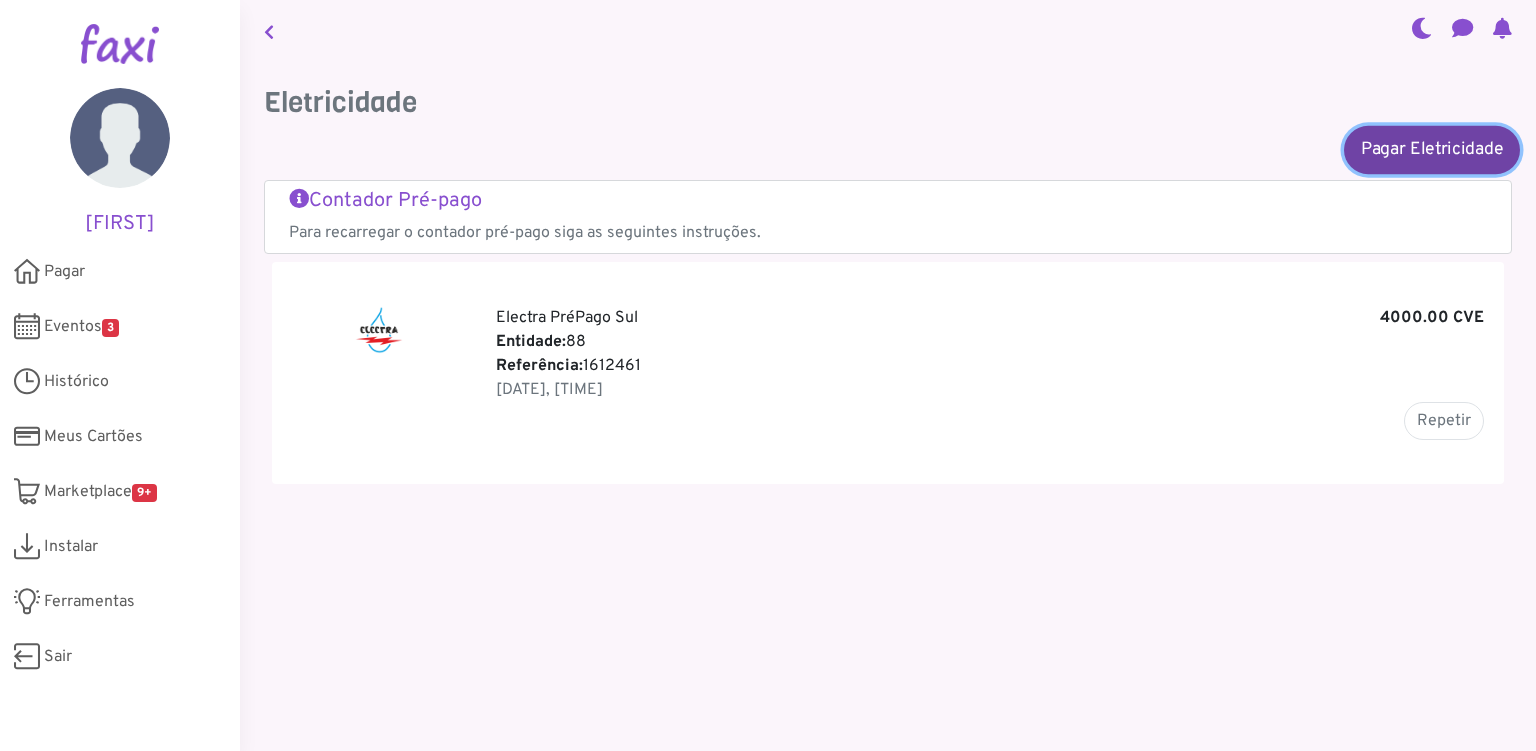 click on "Pagar
Eletricidade" at bounding box center (1432, 149) 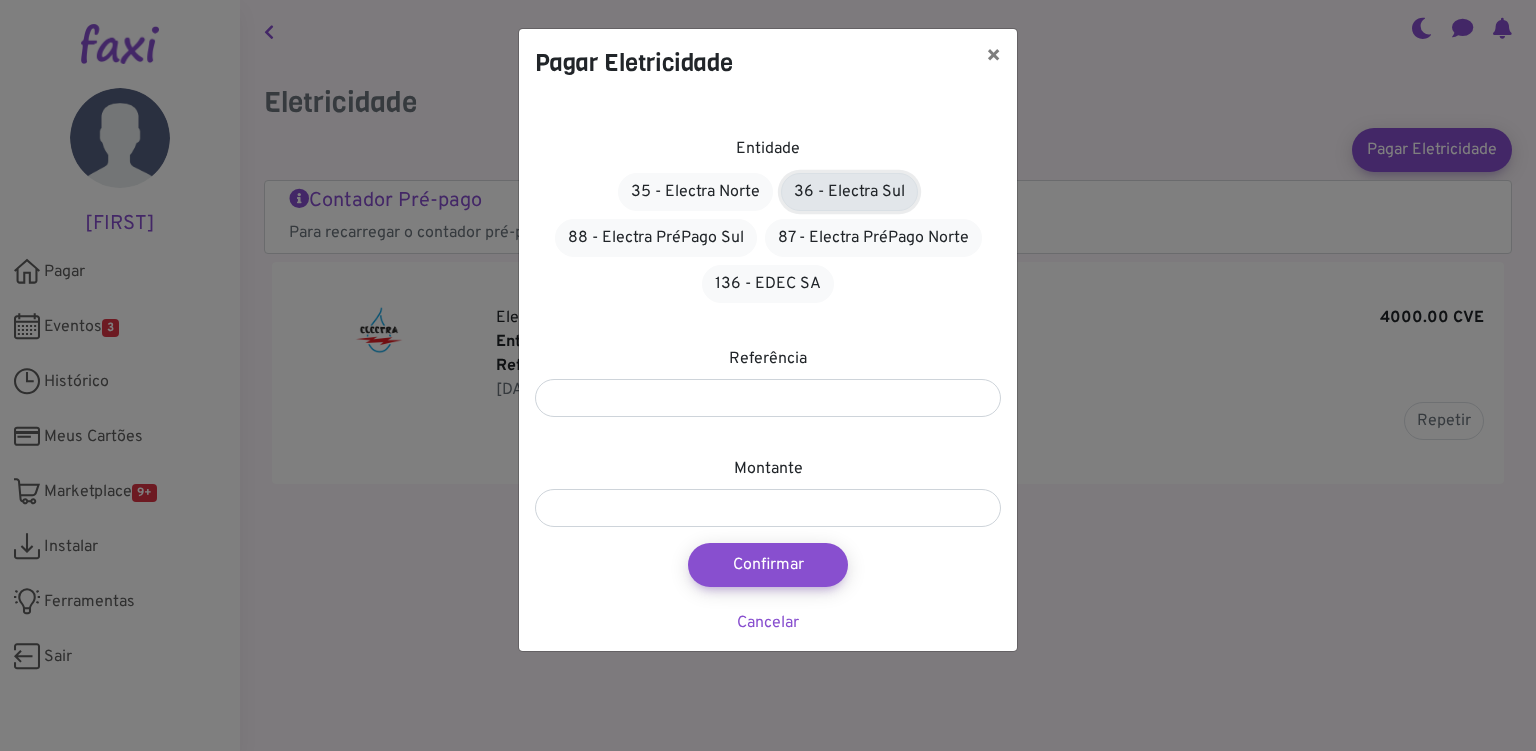 click on "36
-
Electra Sul" at bounding box center (849, 192) 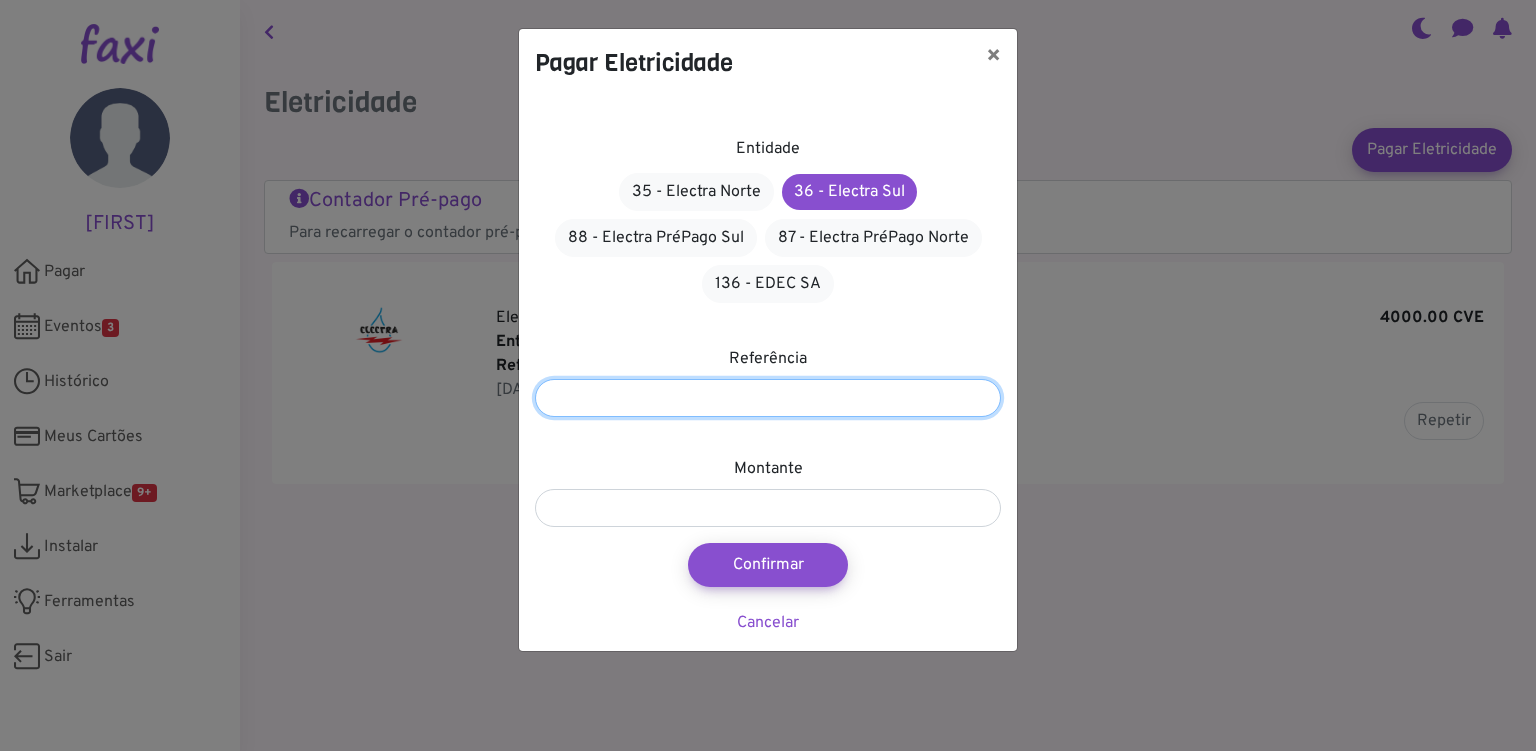 click at bounding box center (768, 398) 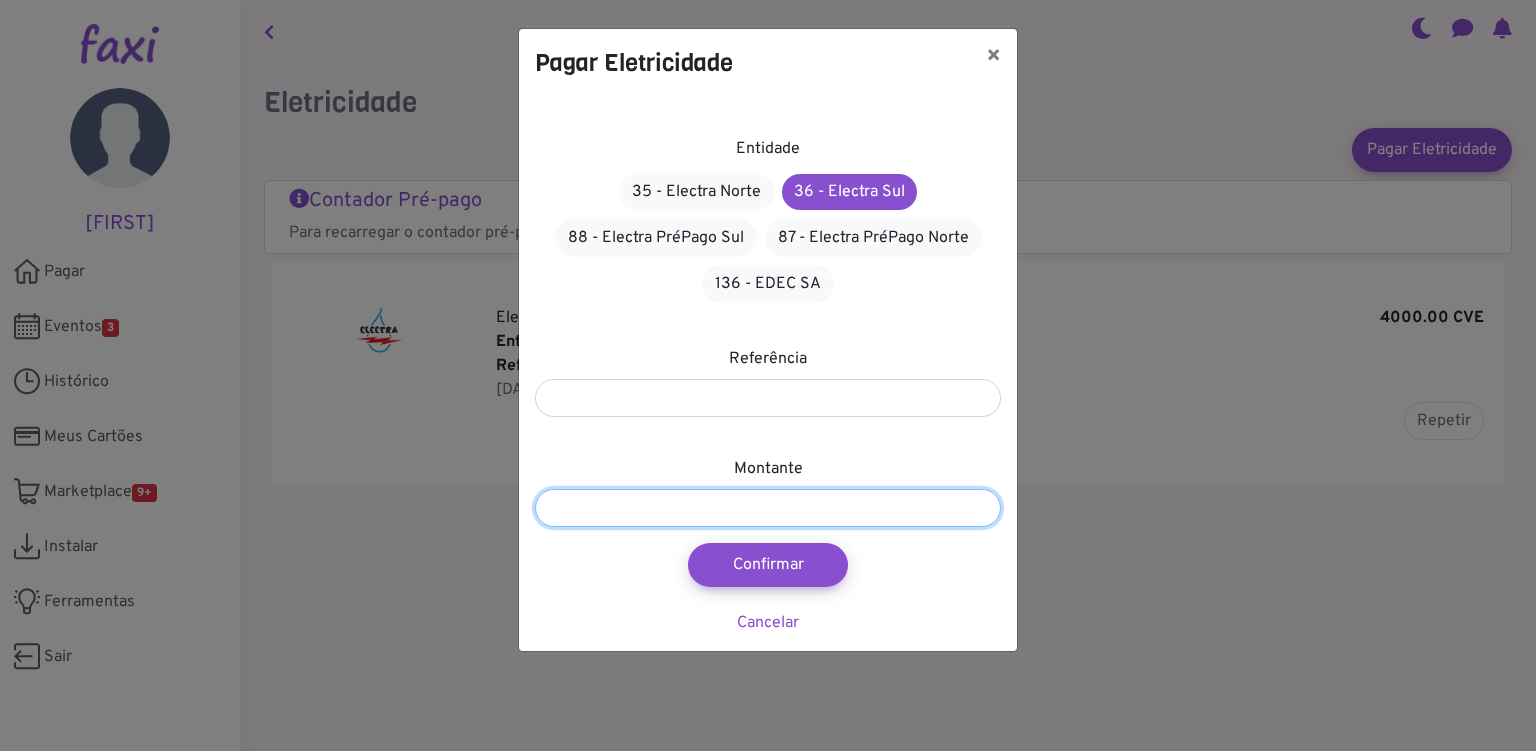 click at bounding box center [768, 508] 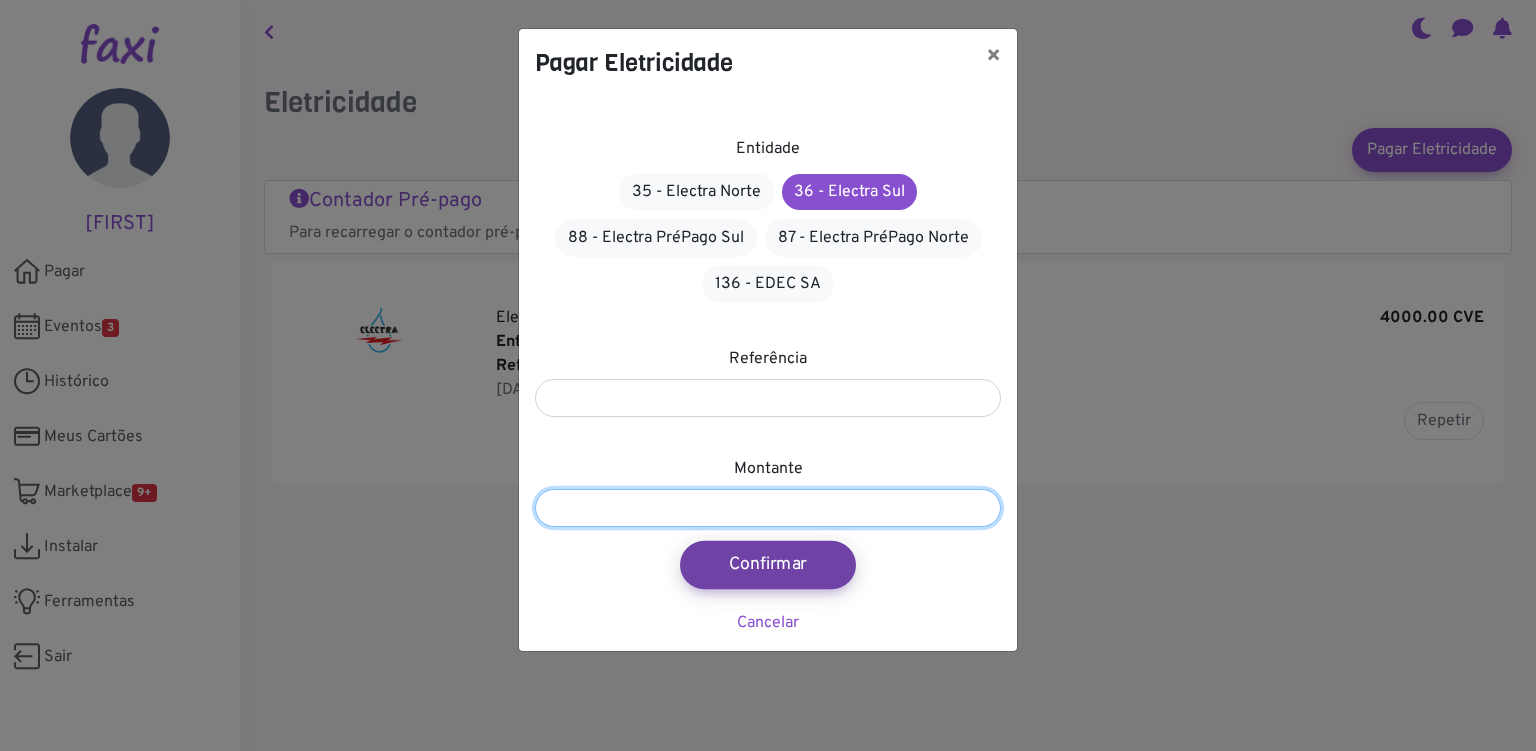 type on "****" 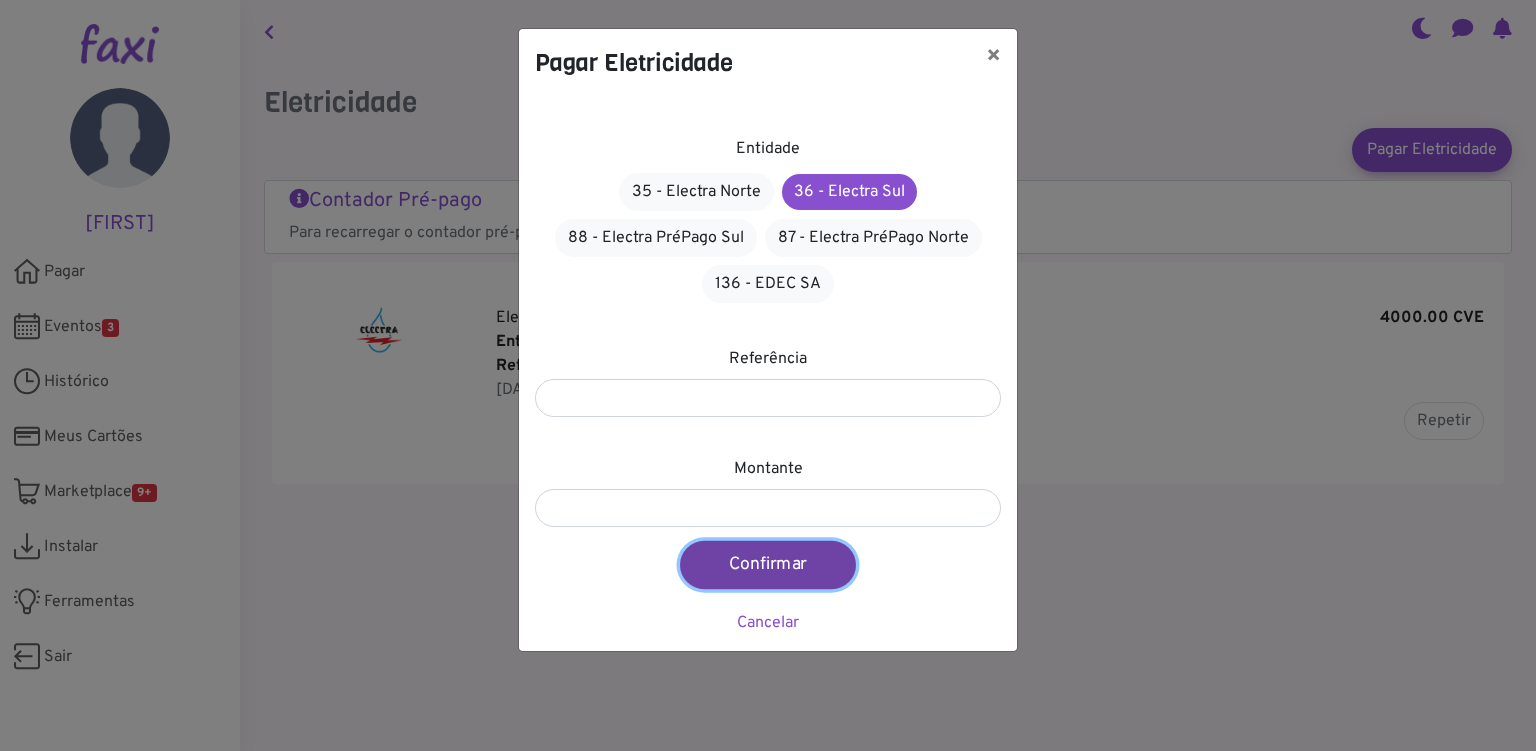 click on "Confirmar" at bounding box center (768, 565) 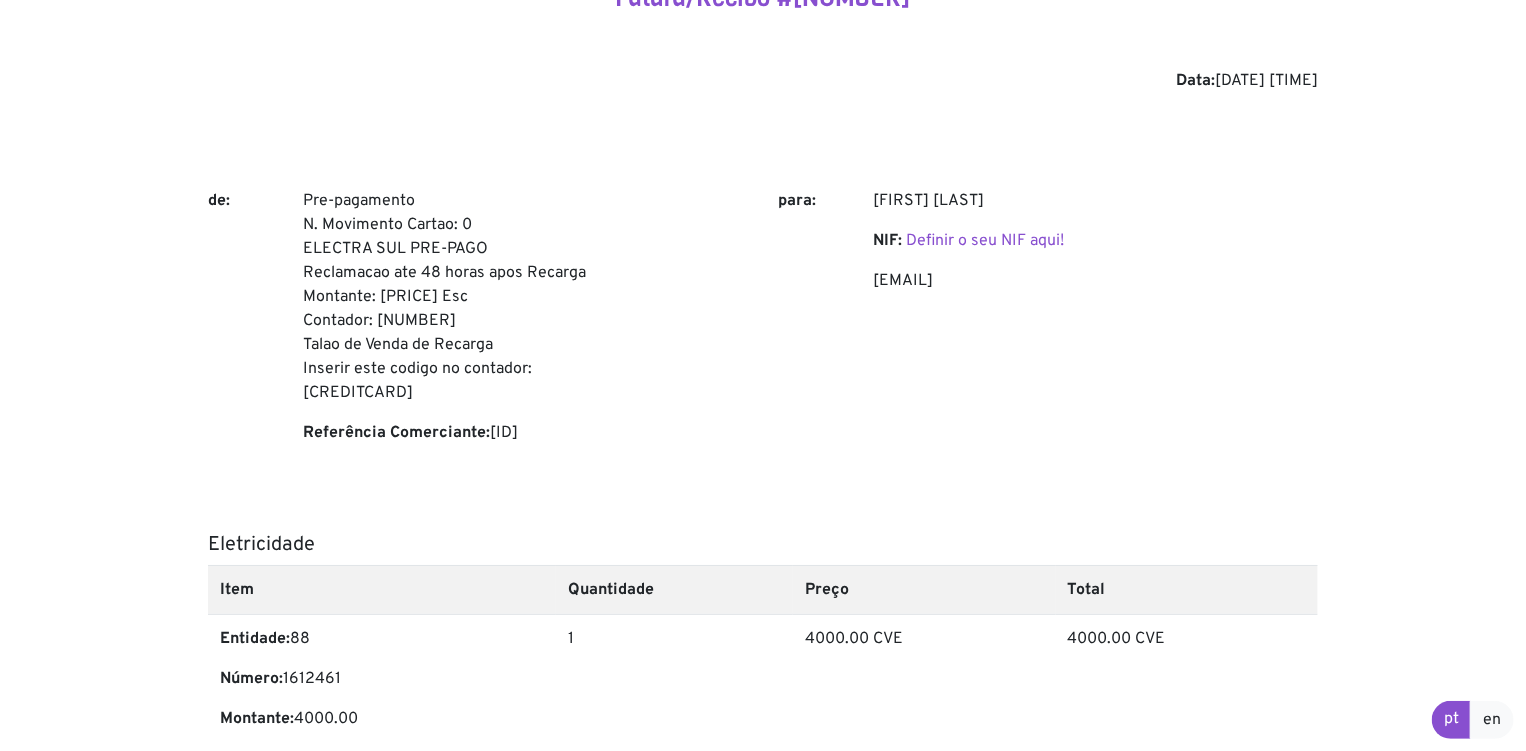 scroll, scrollTop: 0, scrollLeft: 0, axis: both 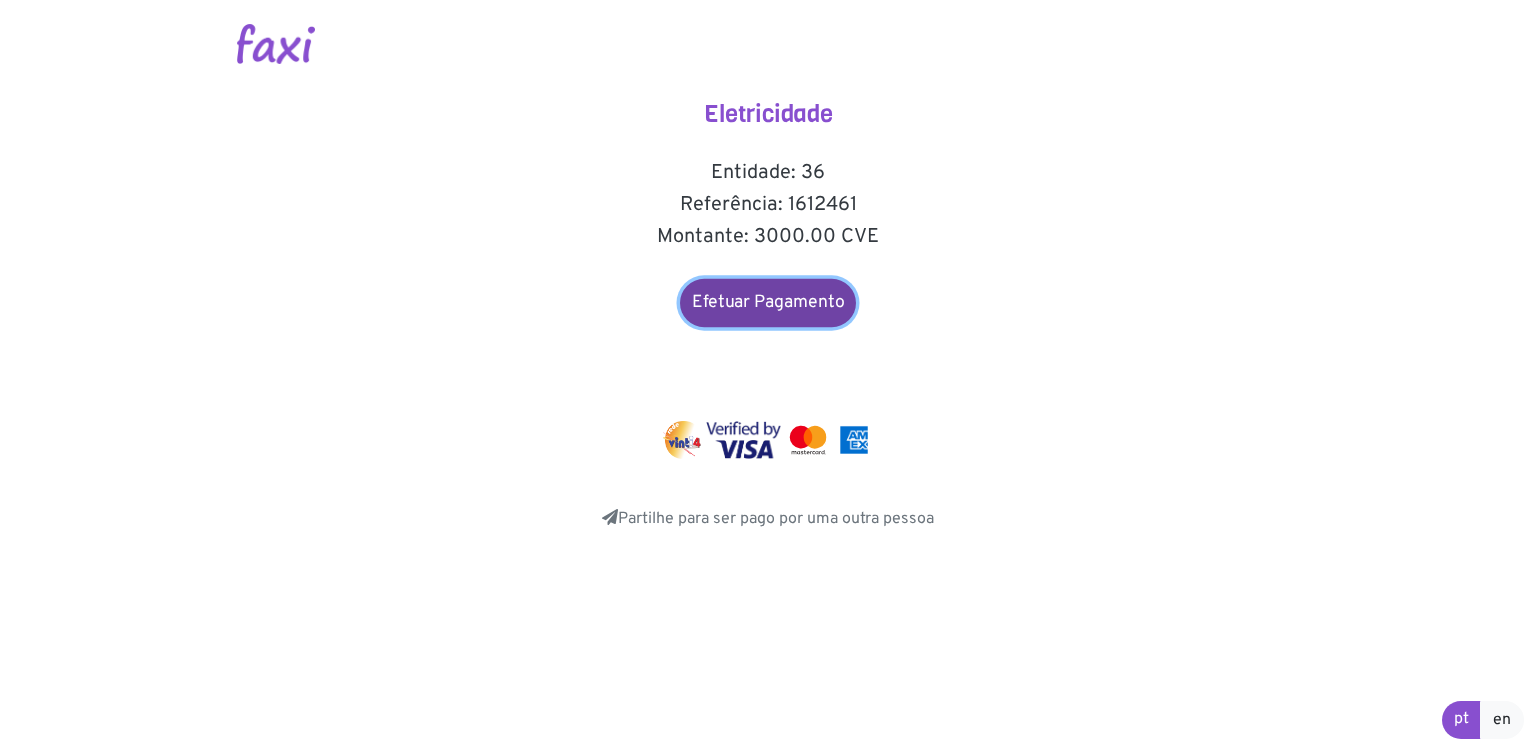click on "Efetuar Pagamento" at bounding box center [768, 303] 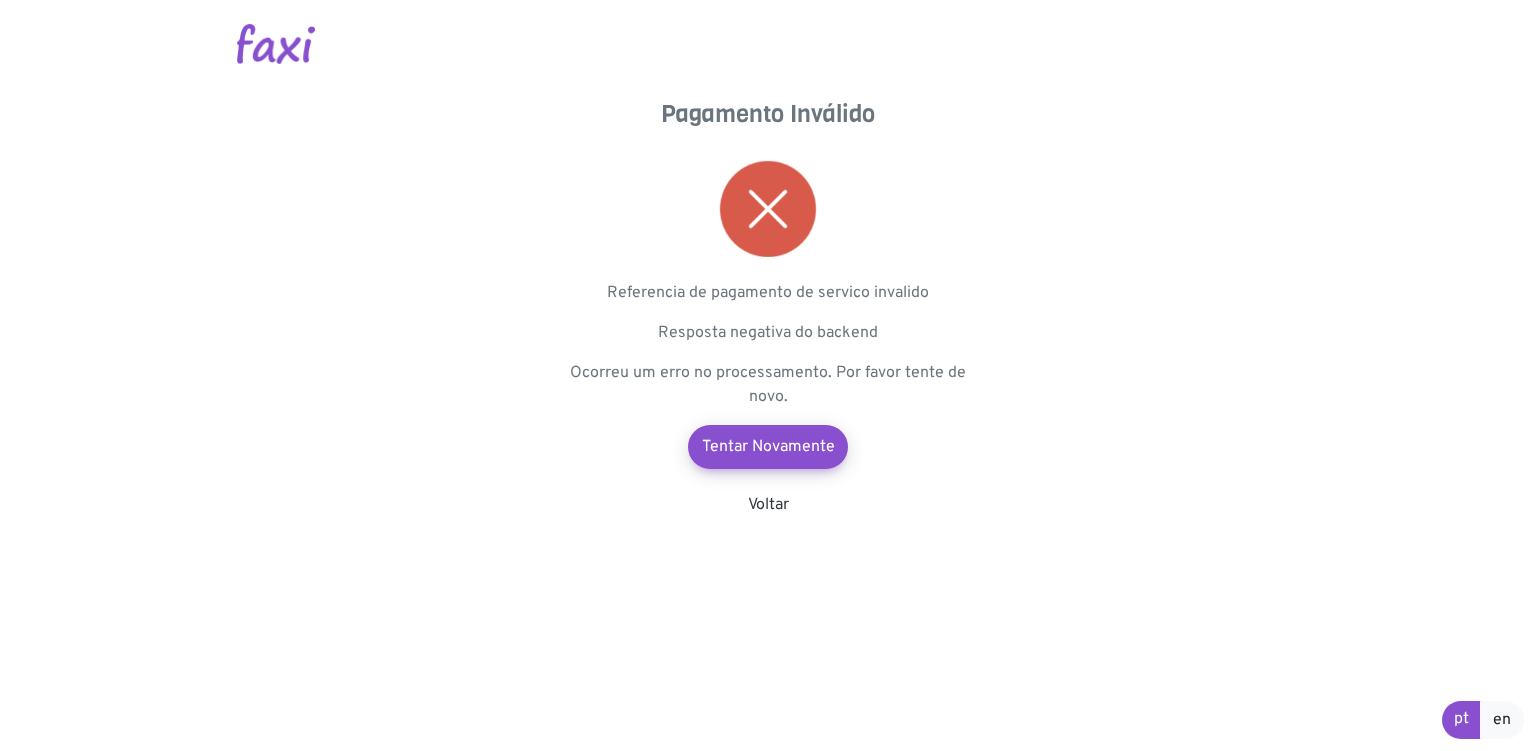 scroll, scrollTop: 0, scrollLeft: 0, axis: both 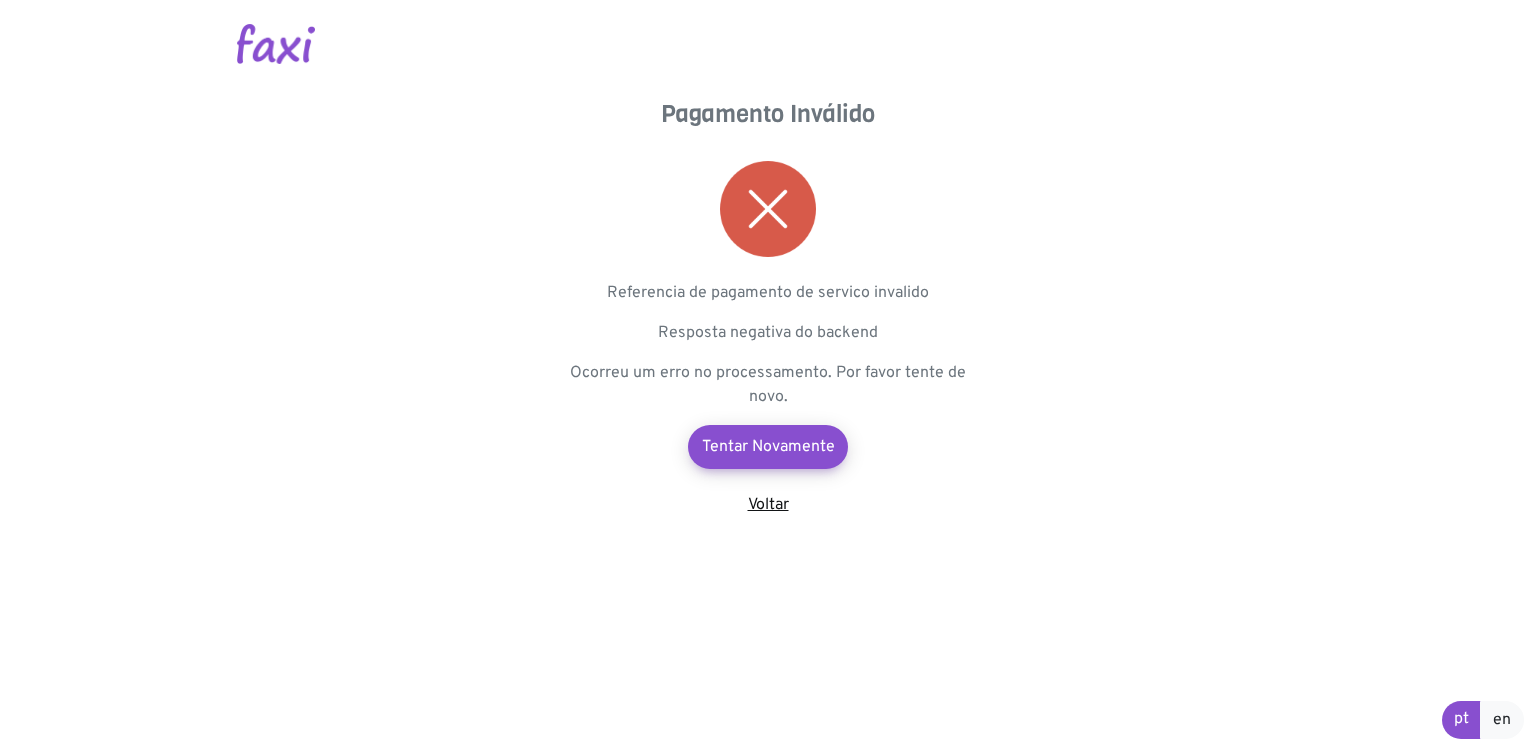click on "Voltar" at bounding box center [768, 505] 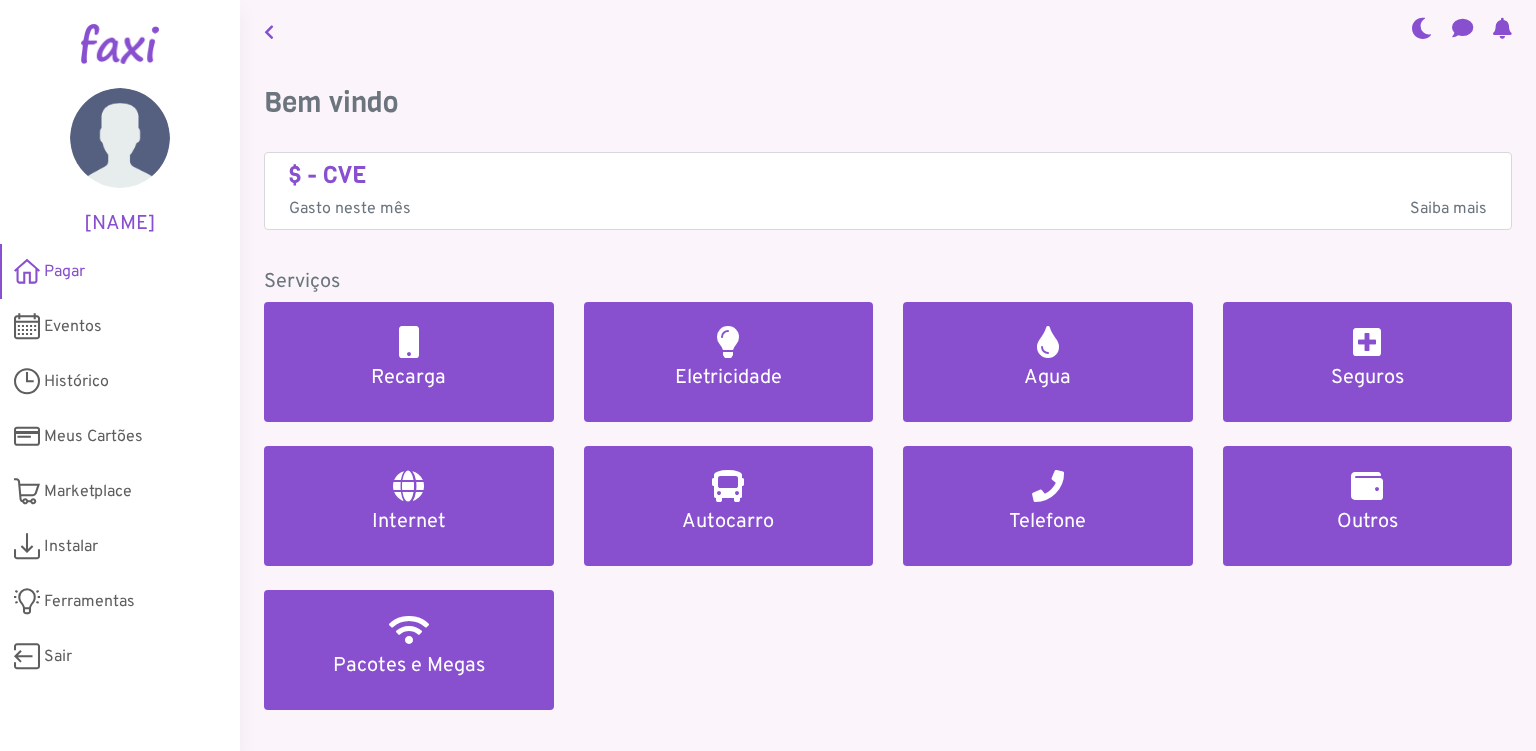 scroll, scrollTop: 0, scrollLeft: 0, axis: both 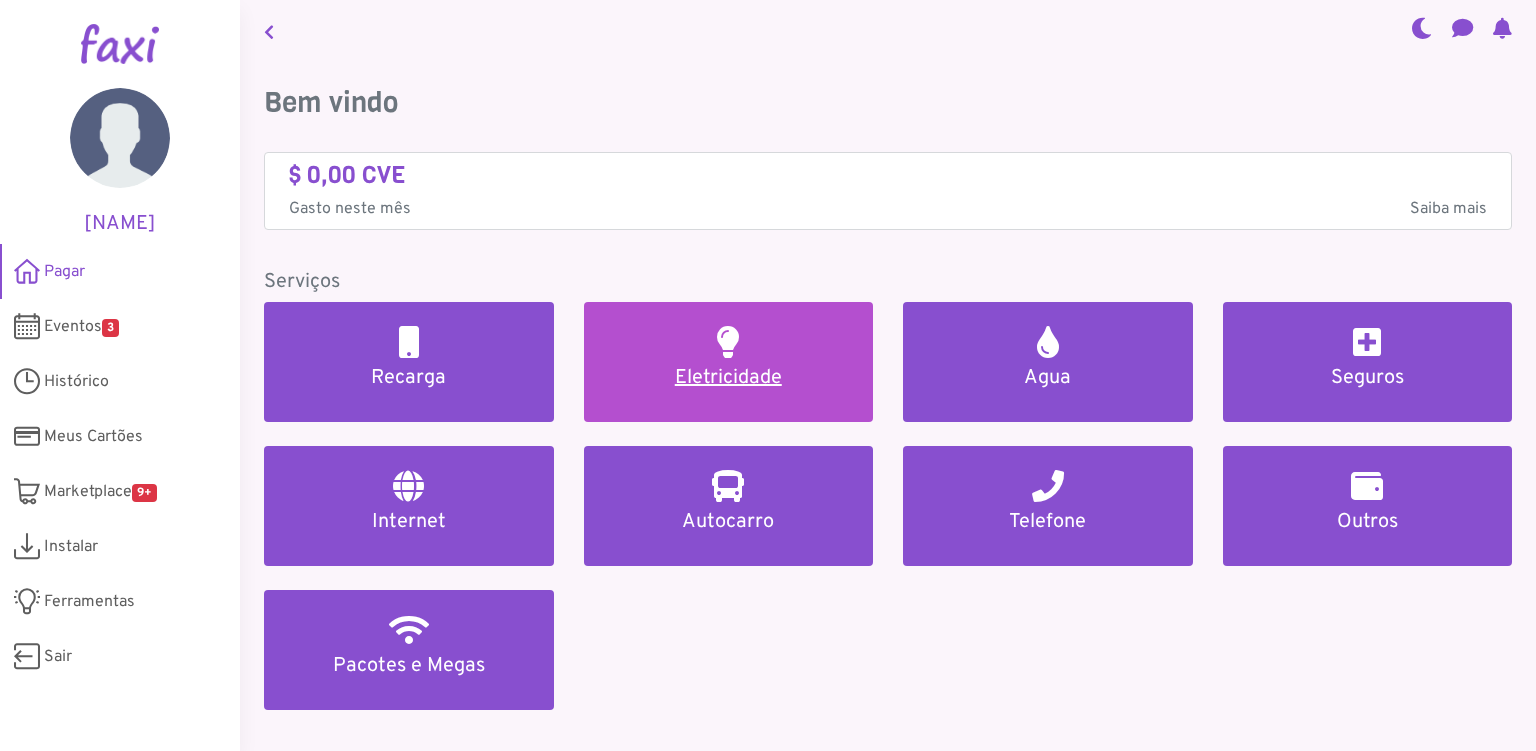 click on "Eletricidade" at bounding box center (729, 378) 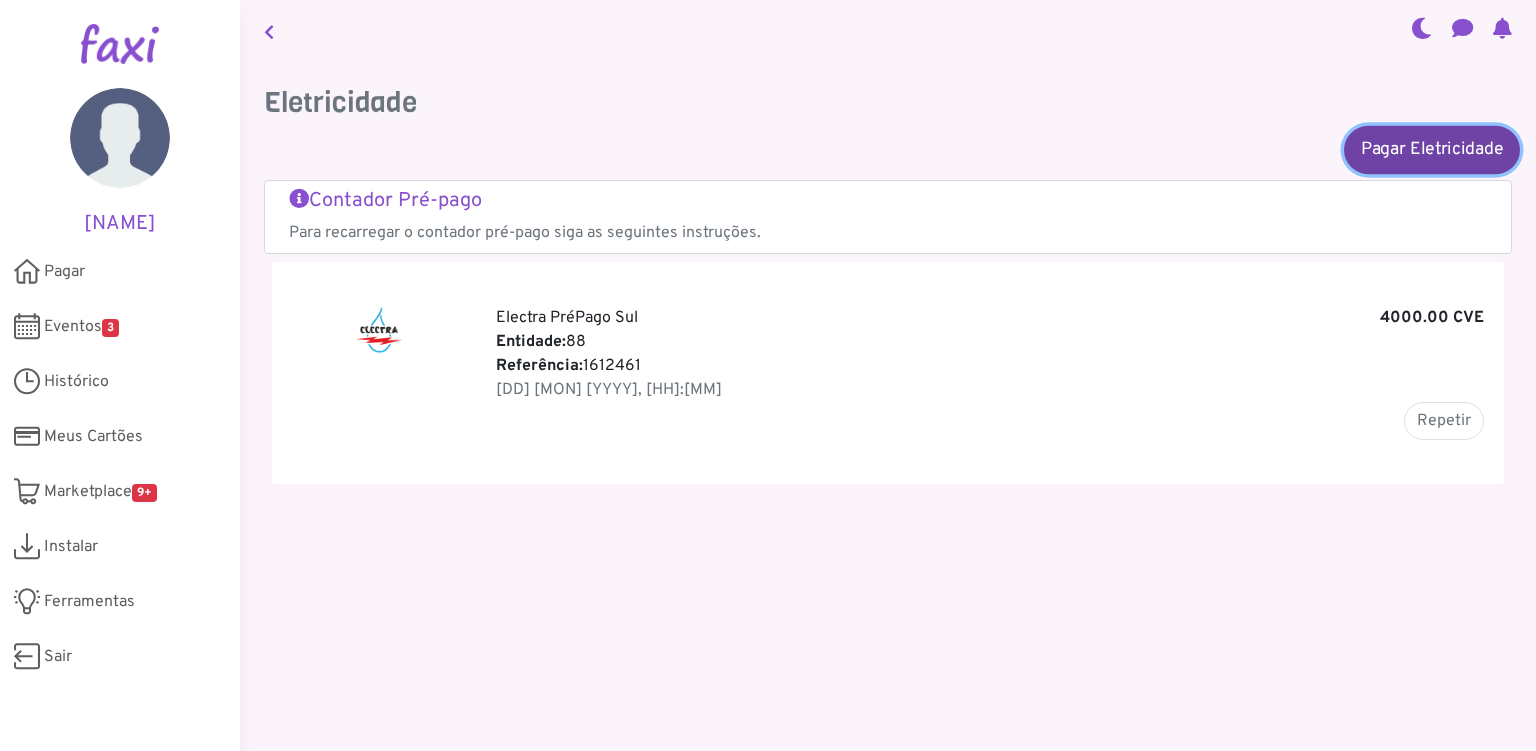 click on "Pagar
Eletricidade" at bounding box center (1432, 149) 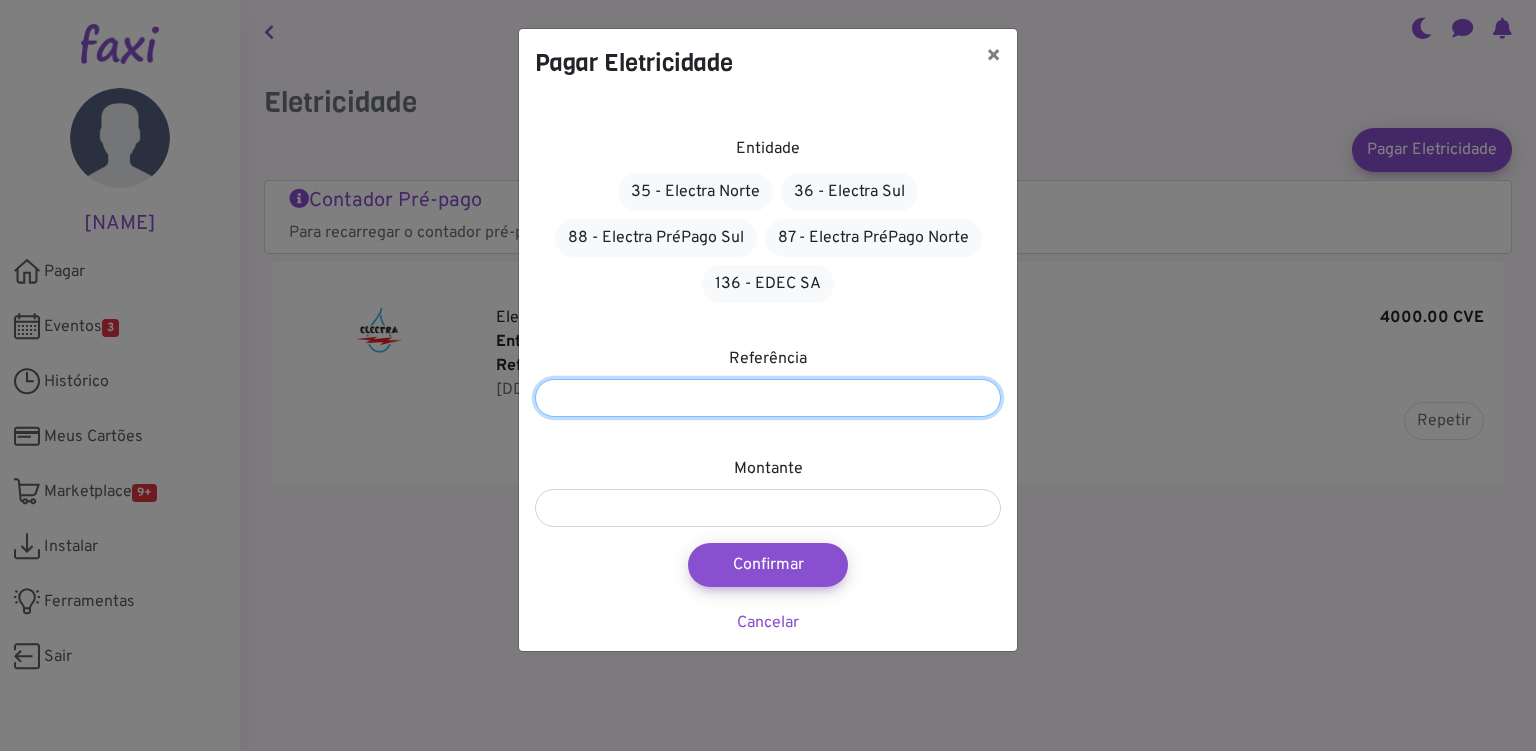 click on "**" at bounding box center (768, 398) 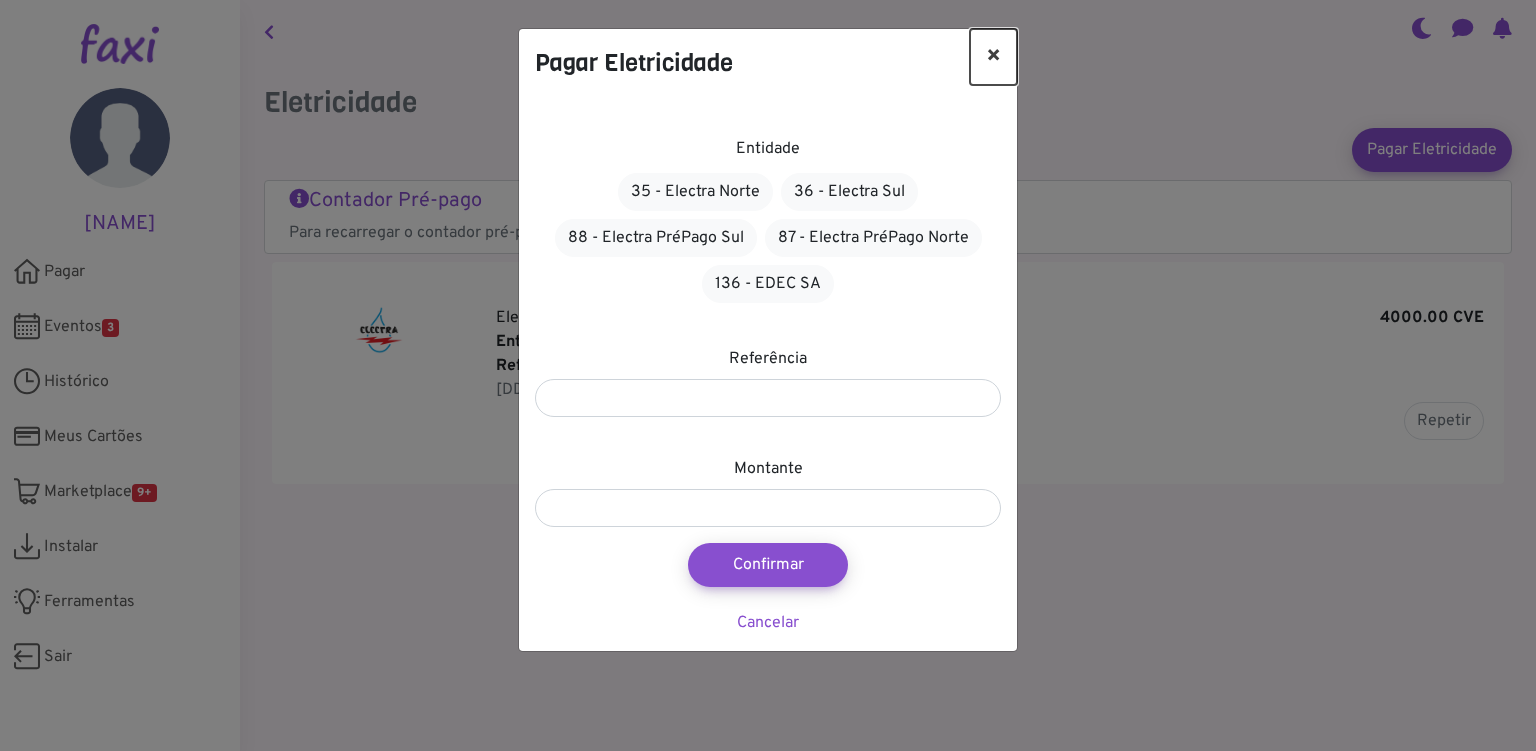 click on "×" at bounding box center (993, 57) 